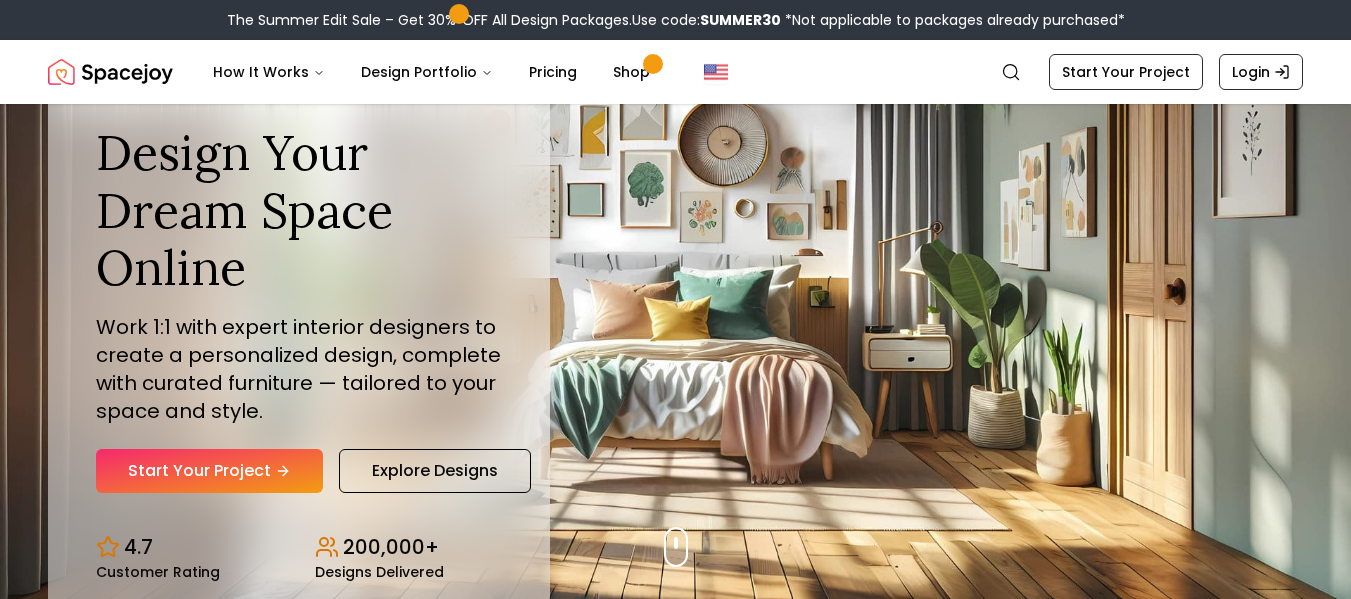 scroll, scrollTop: 26, scrollLeft: 0, axis: vertical 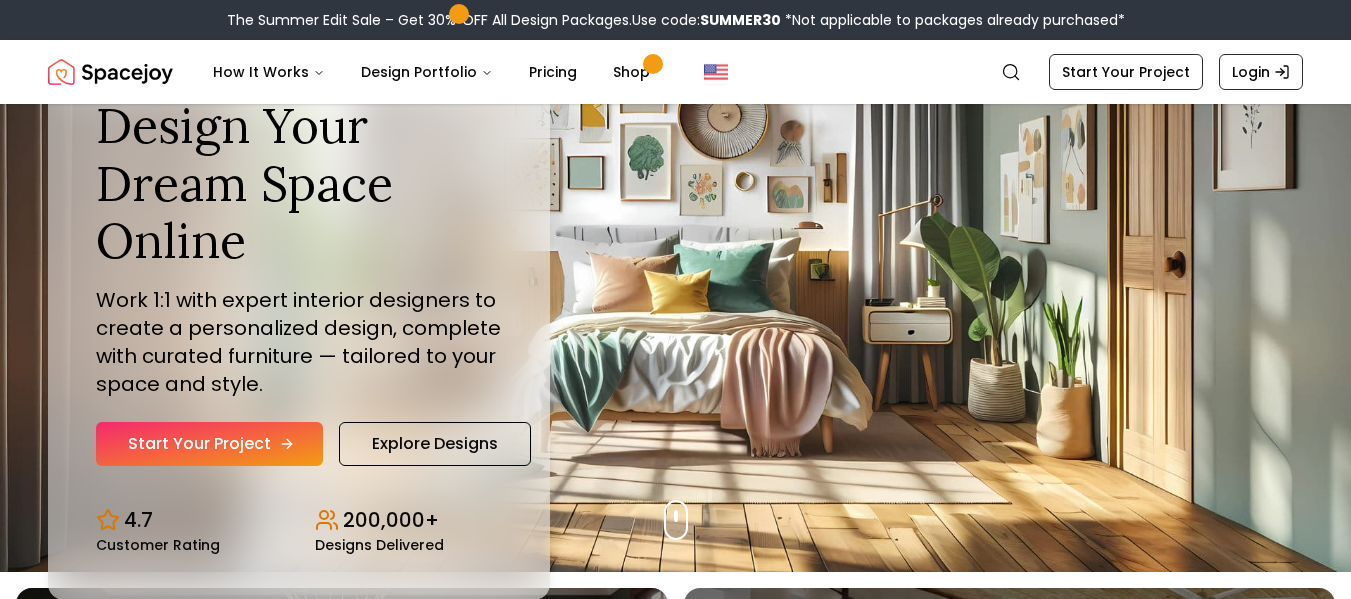 click on "Start Your Project" at bounding box center [209, 444] 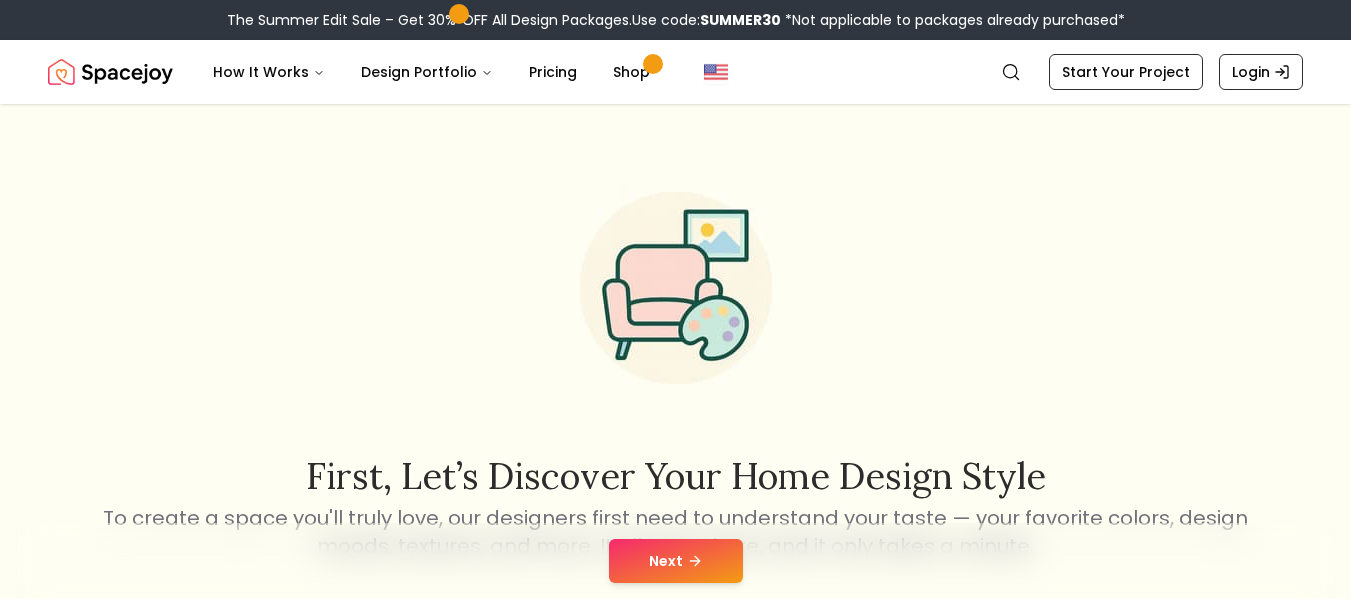 scroll, scrollTop: 0, scrollLeft: 0, axis: both 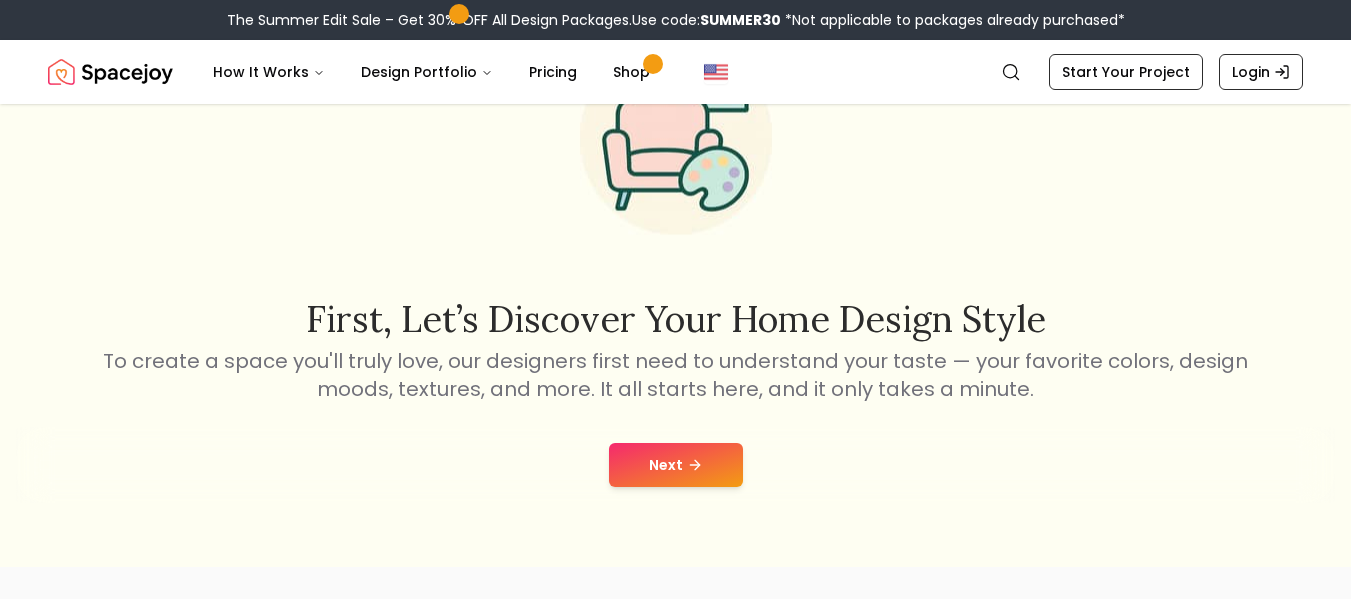 click on "Next" at bounding box center (676, 465) 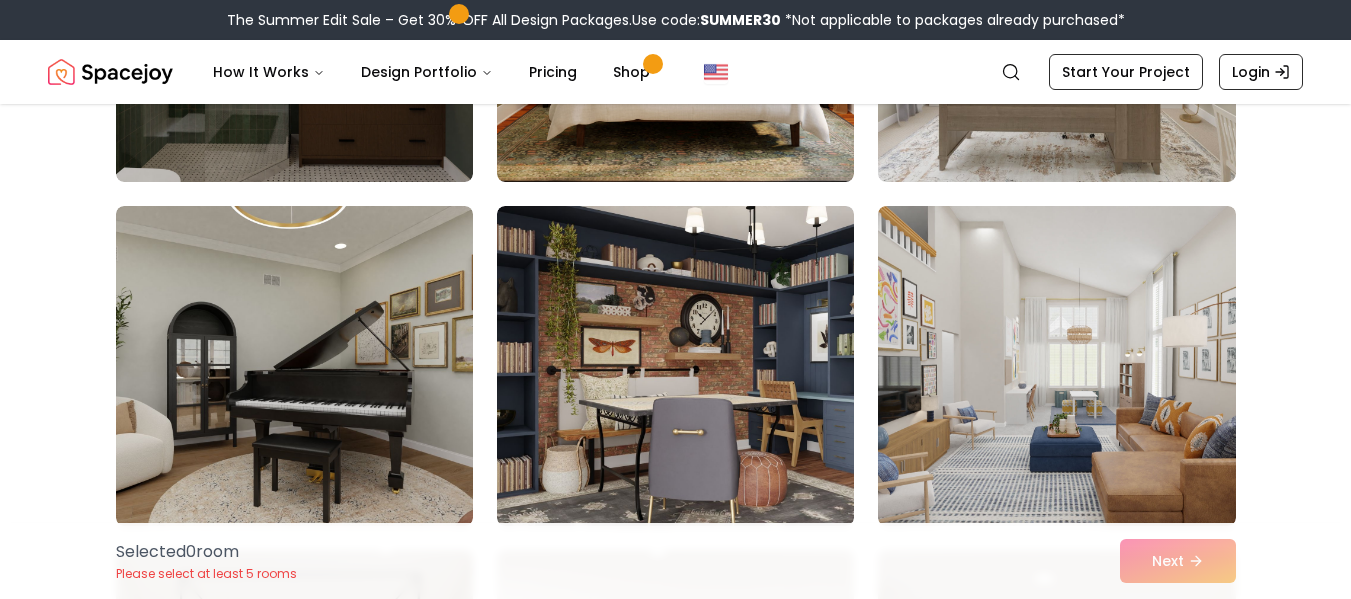 scroll, scrollTop: 411, scrollLeft: 0, axis: vertical 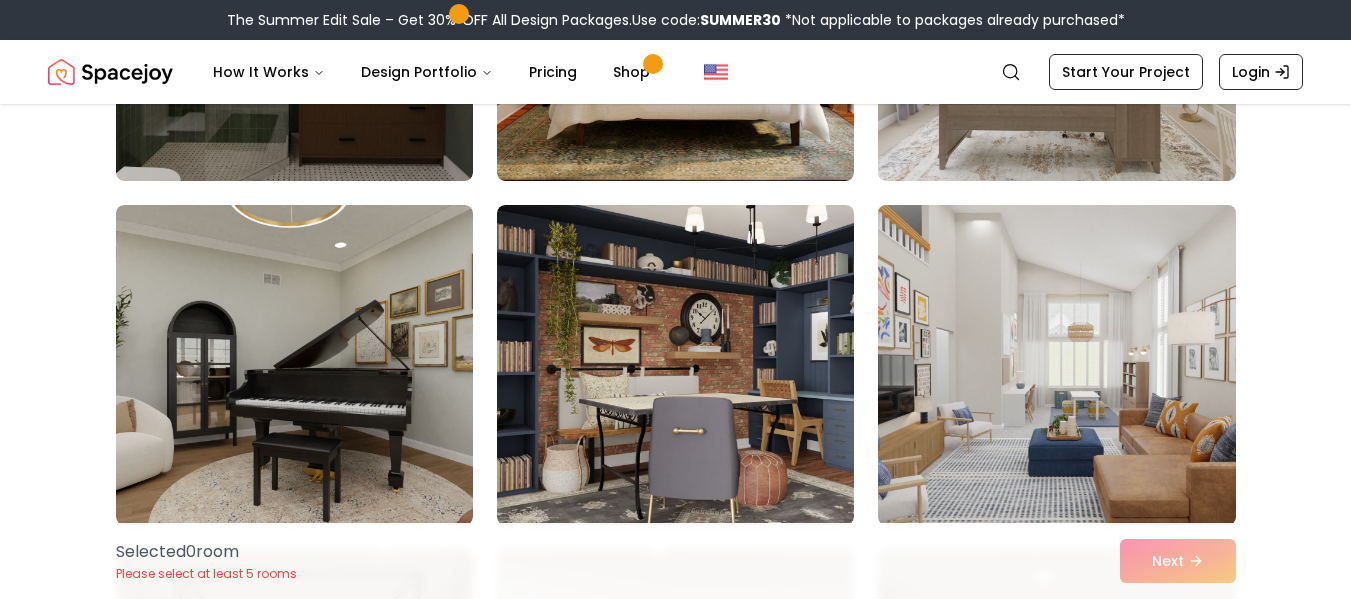 click at bounding box center [1056, 365] 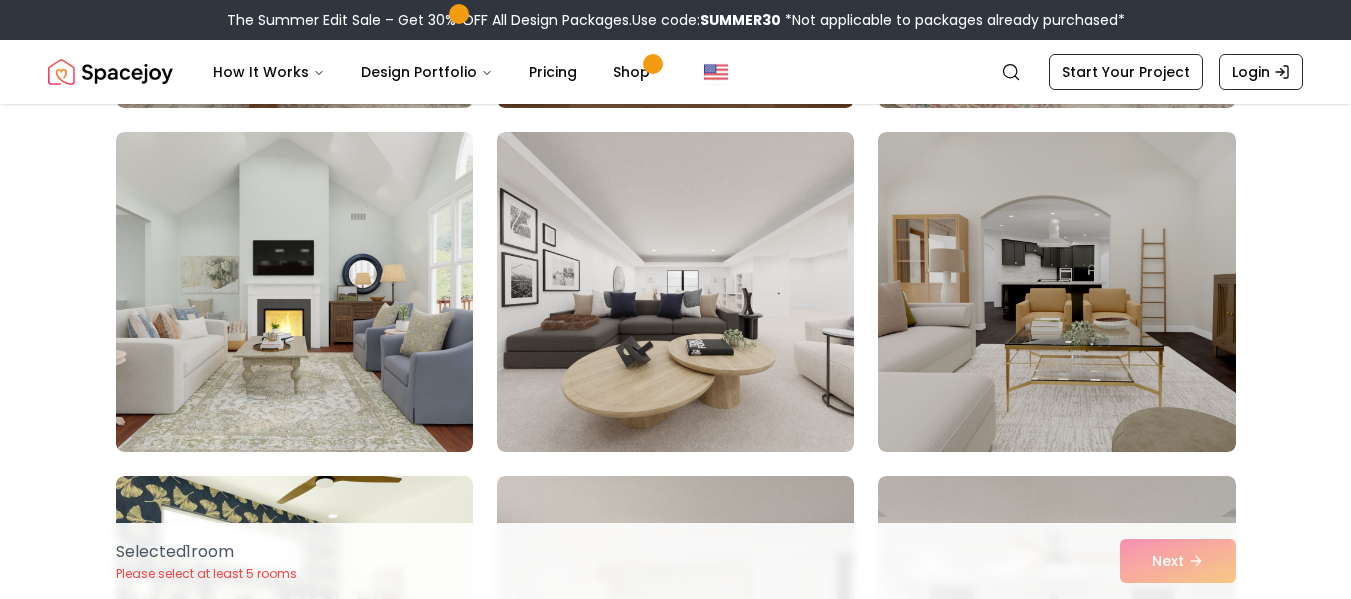 scroll, scrollTop: 2549, scrollLeft: 0, axis: vertical 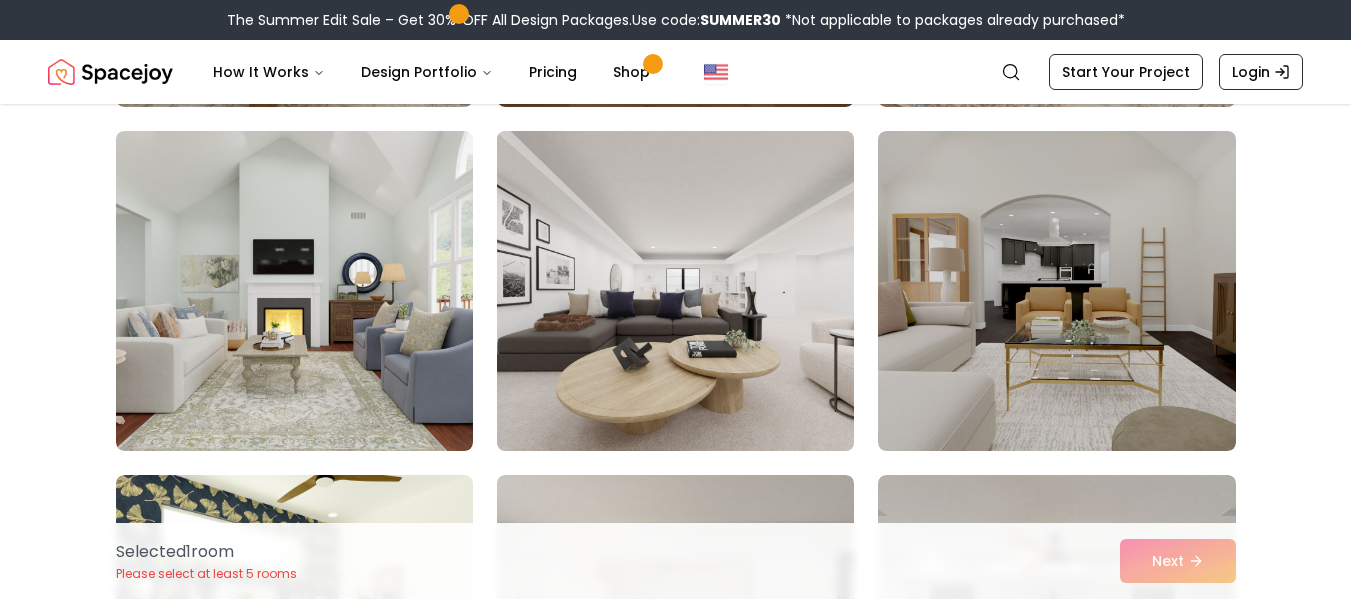 click at bounding box center [675, 291] 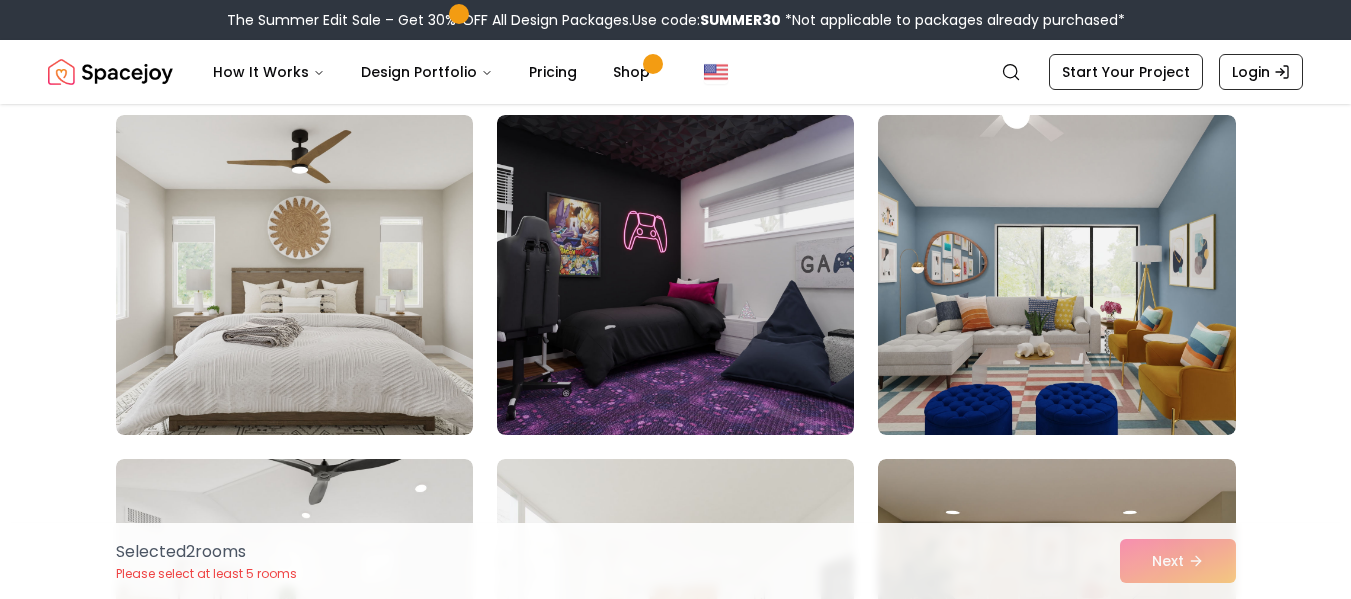 scroll, scrollTop: 9097, scrollLeft: 0, axis: vertical 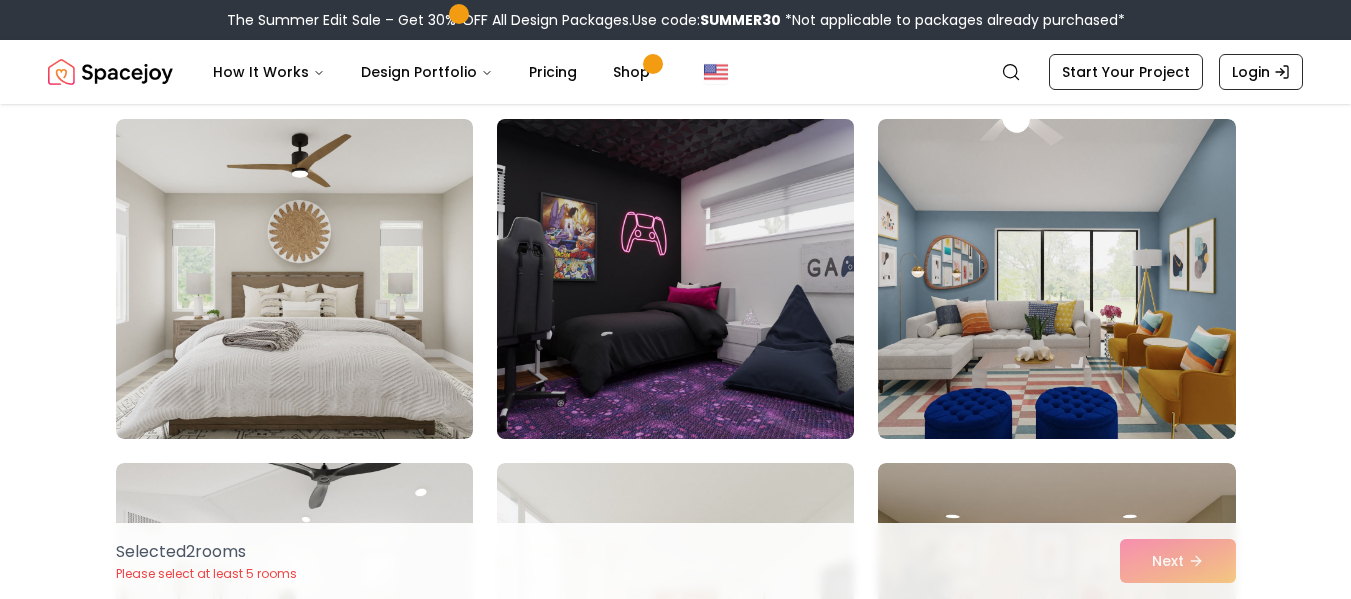 click at bounding box center [675, 279] 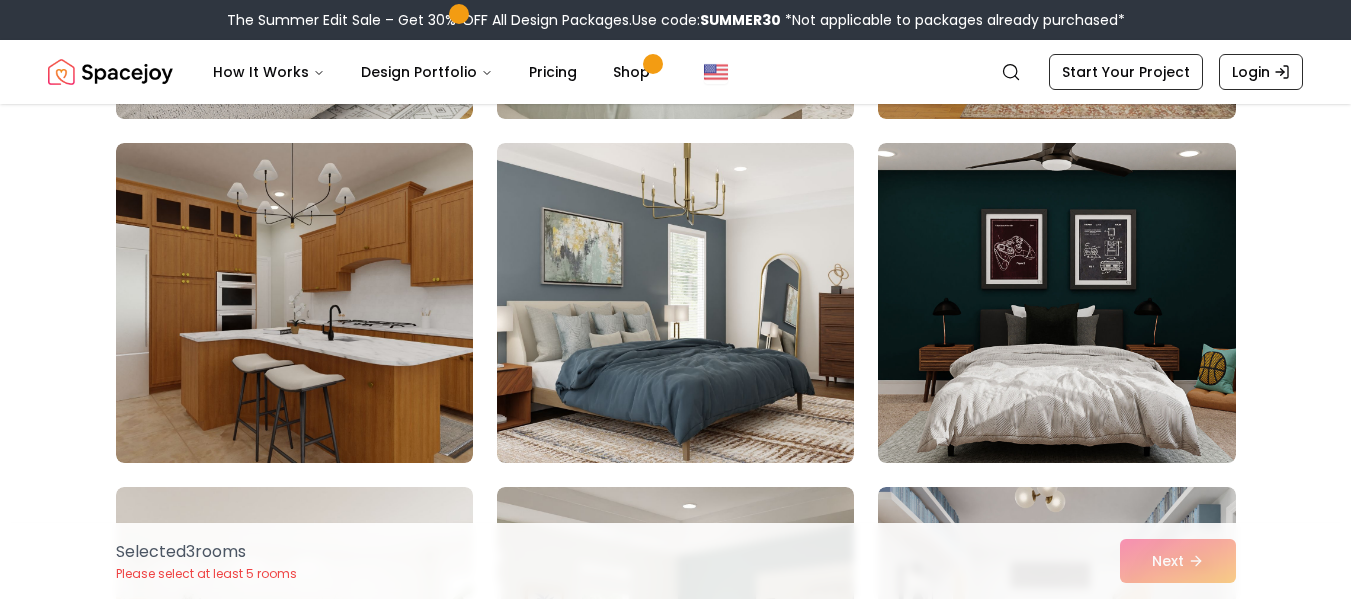 scroll, scrollTop: 5976, scrollLeft: 0, axis: vertical 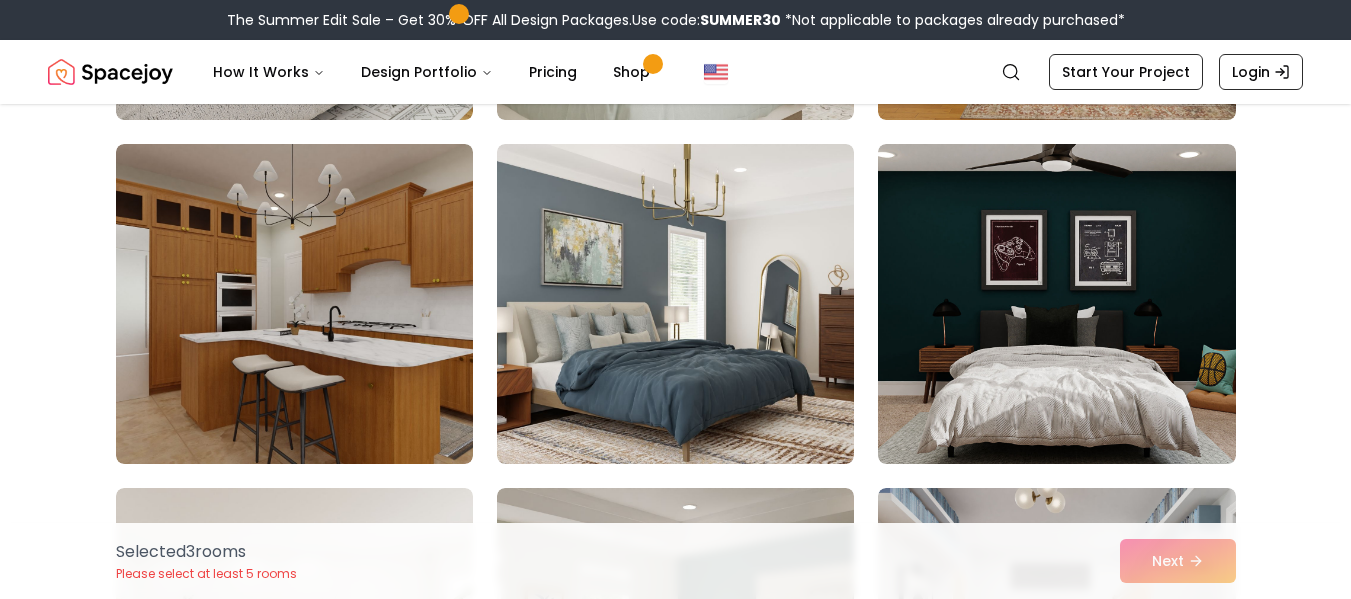 click at bounding box center (675, 304) 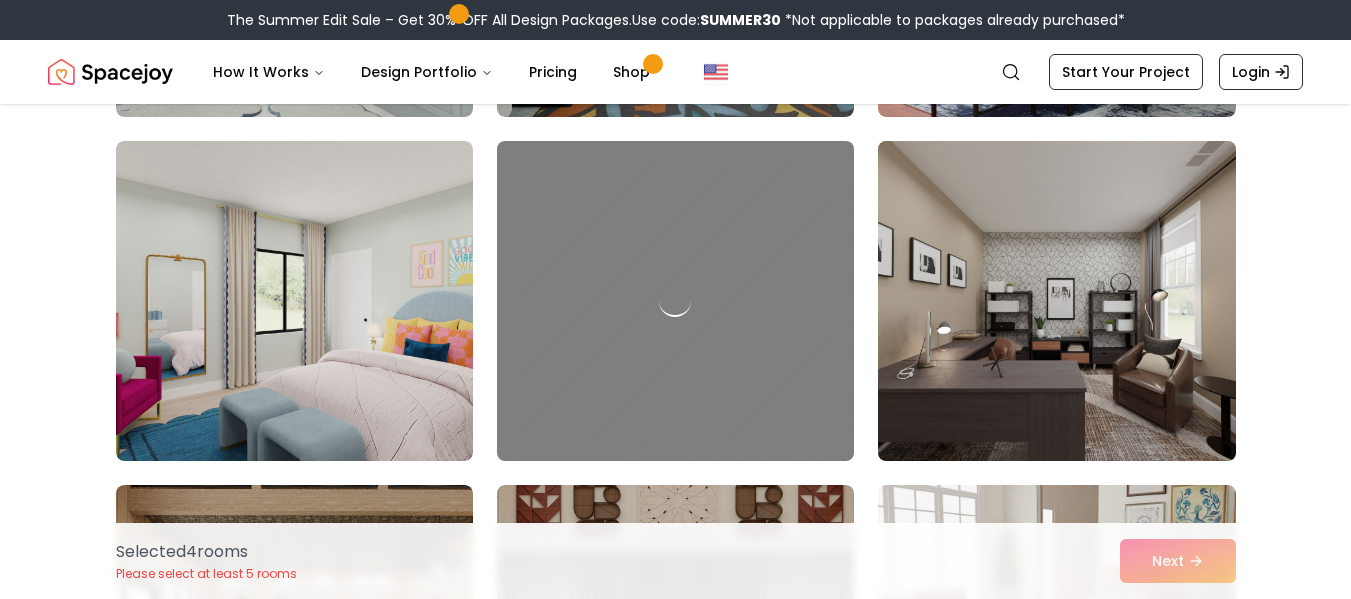 scroll, scrollTop: 1996, scrollLeft: 0, axis: vertical 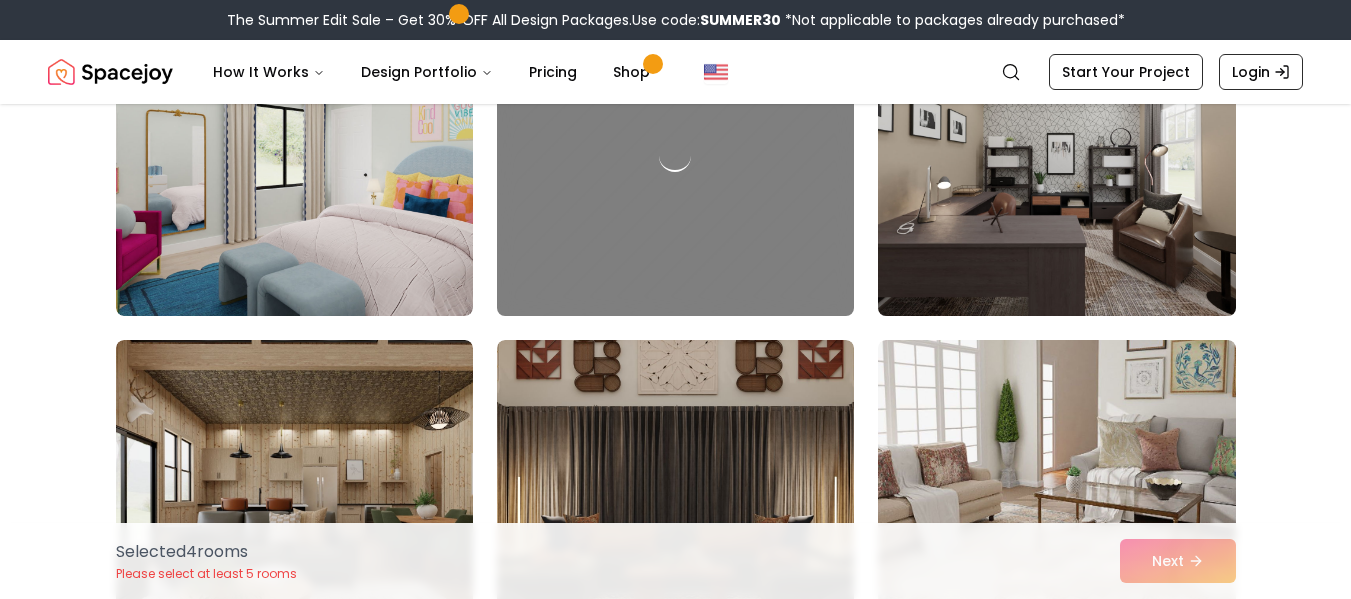 click at bounding box center (1056, 156) 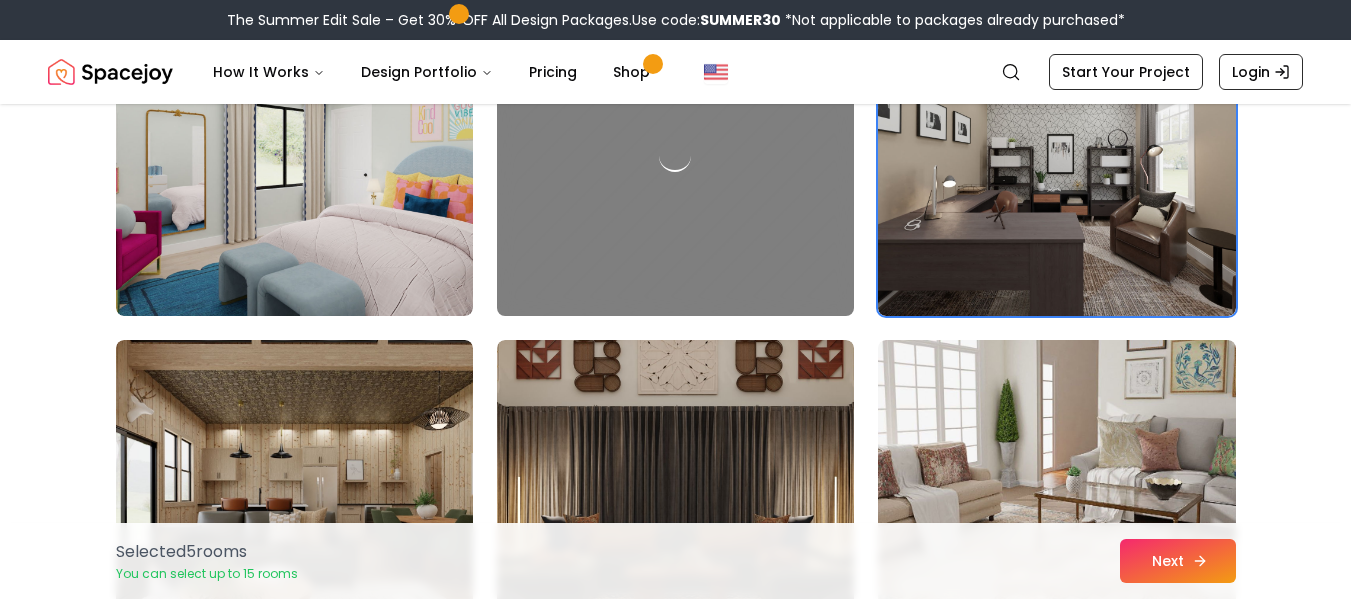 click on "Next" at bounding box center [1178, 561] 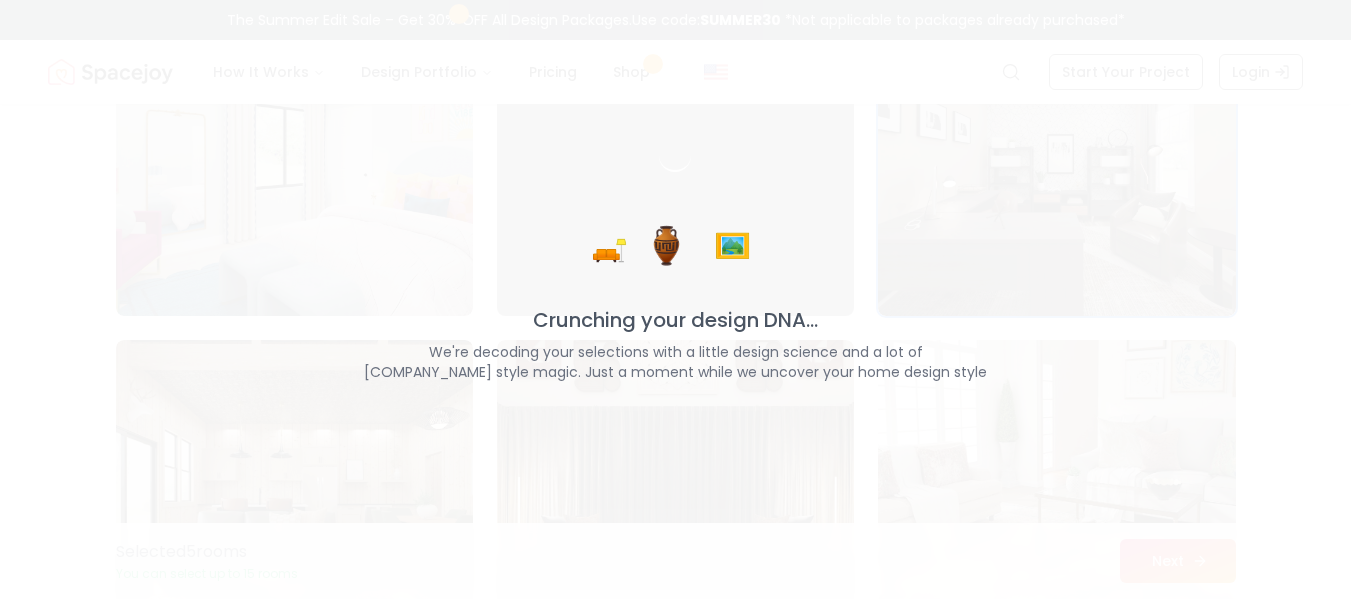 scroll, scrollTop: 1996, scrollLeft: 0, axis: vertical 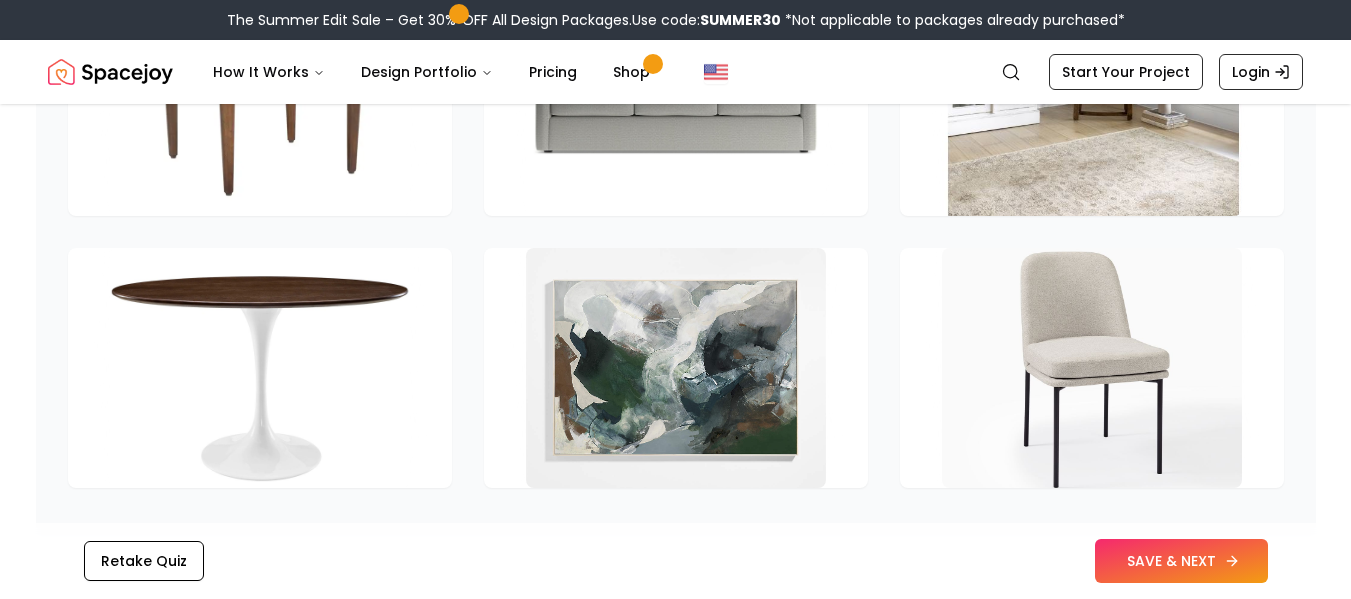 click on "SAVE & NEXT" at bounding box center [1181, 561] 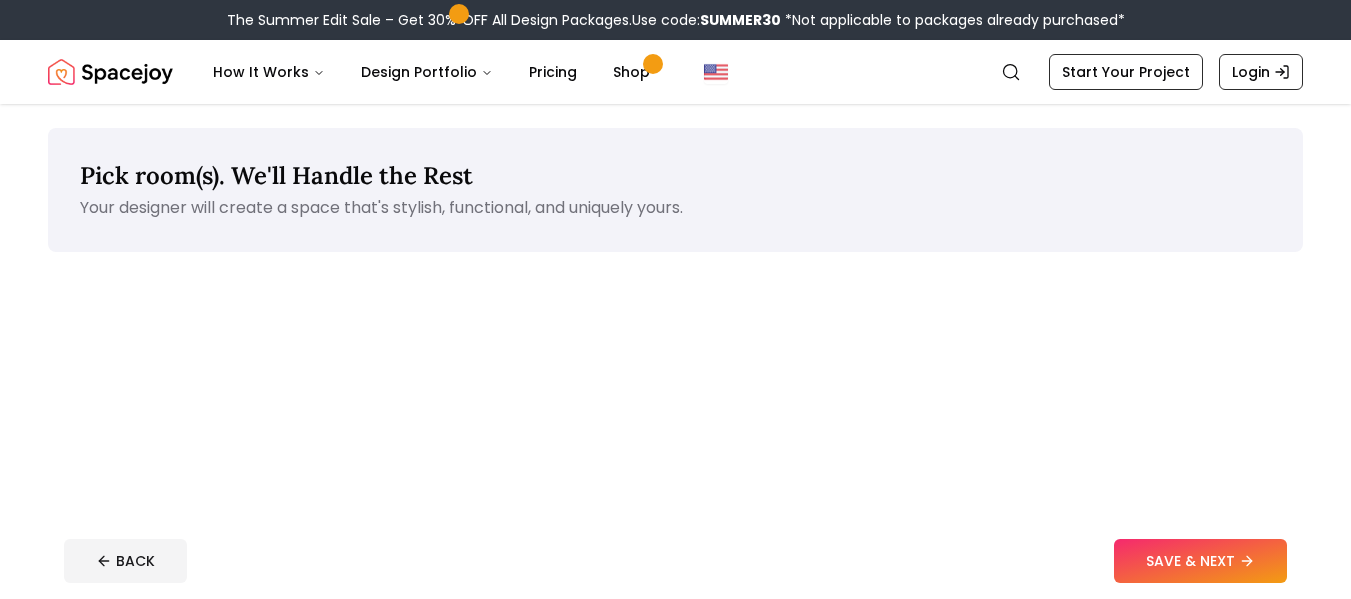 scroll, scrollTop: 0, scrollLeft: 0, axis: both 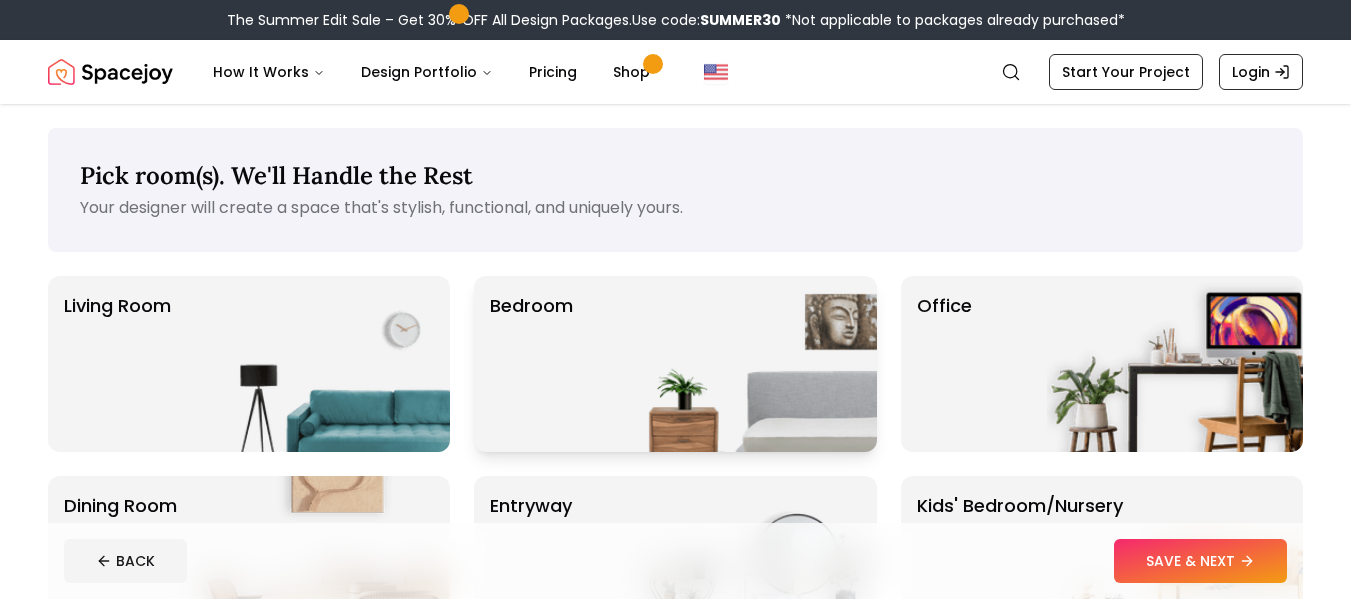 click at bounding box center [749, 364] 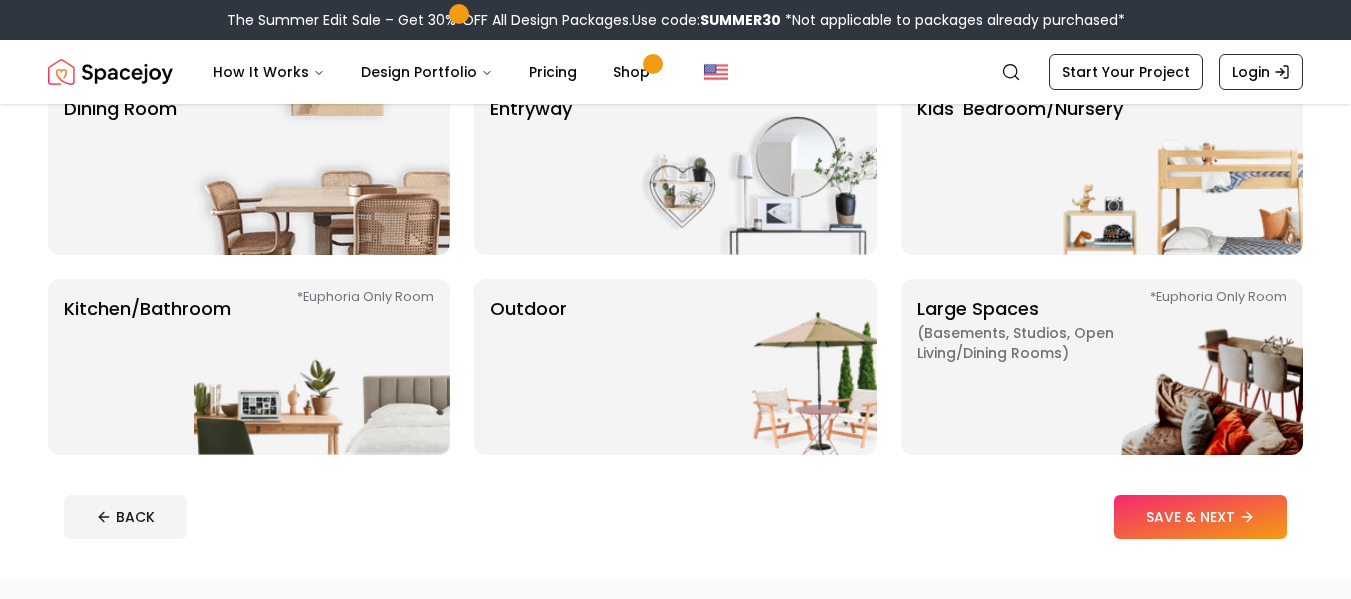 scroll, scrollTop: 398, scrollLeft: 0, axis: vertical 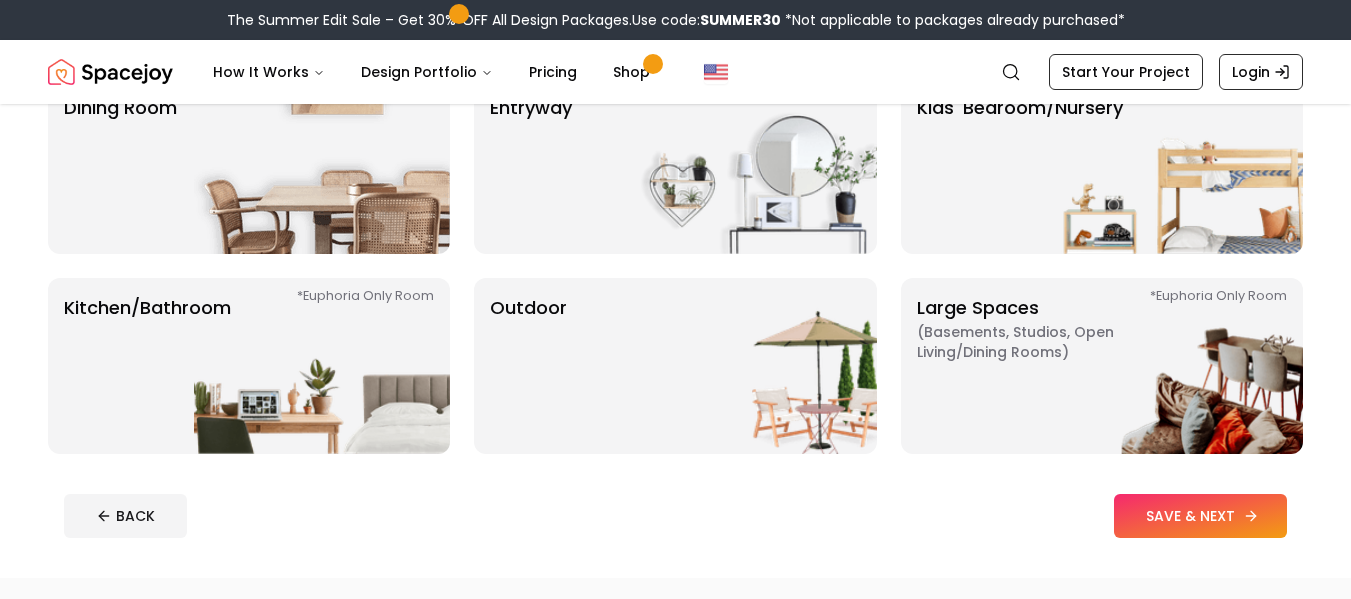 click on "SAVE & NEXT" at bounding box center (1200, 516) 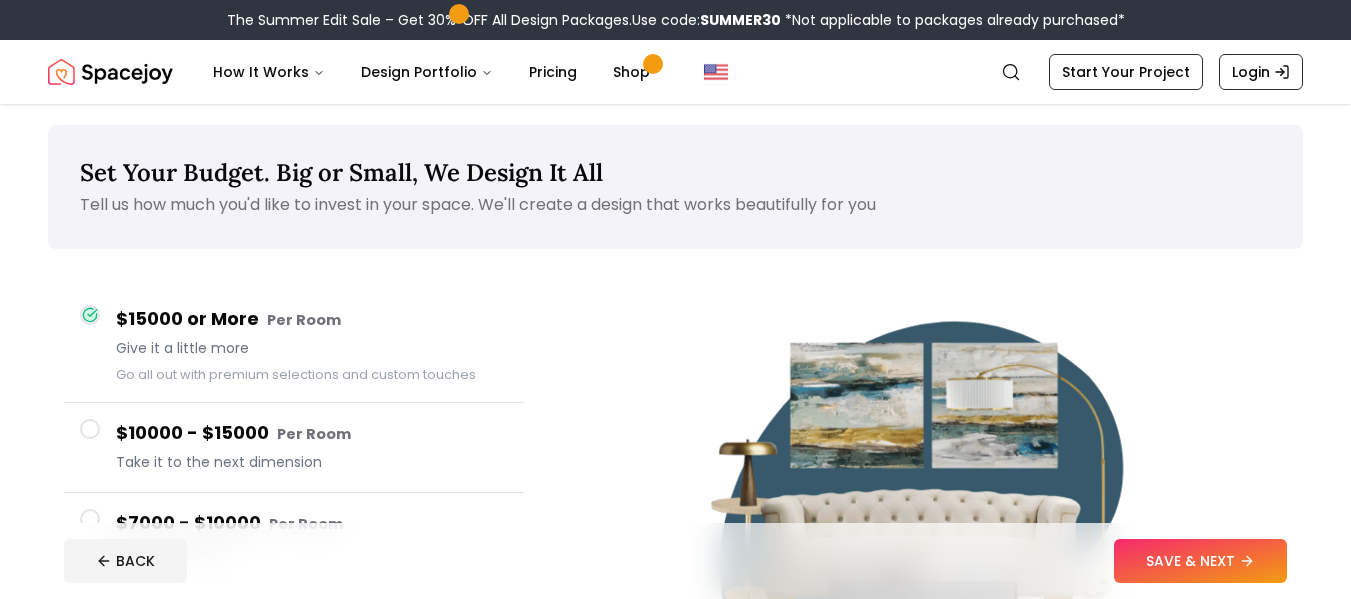 scroll, scrollTop: 0, scrollLeft: 0, axis: both 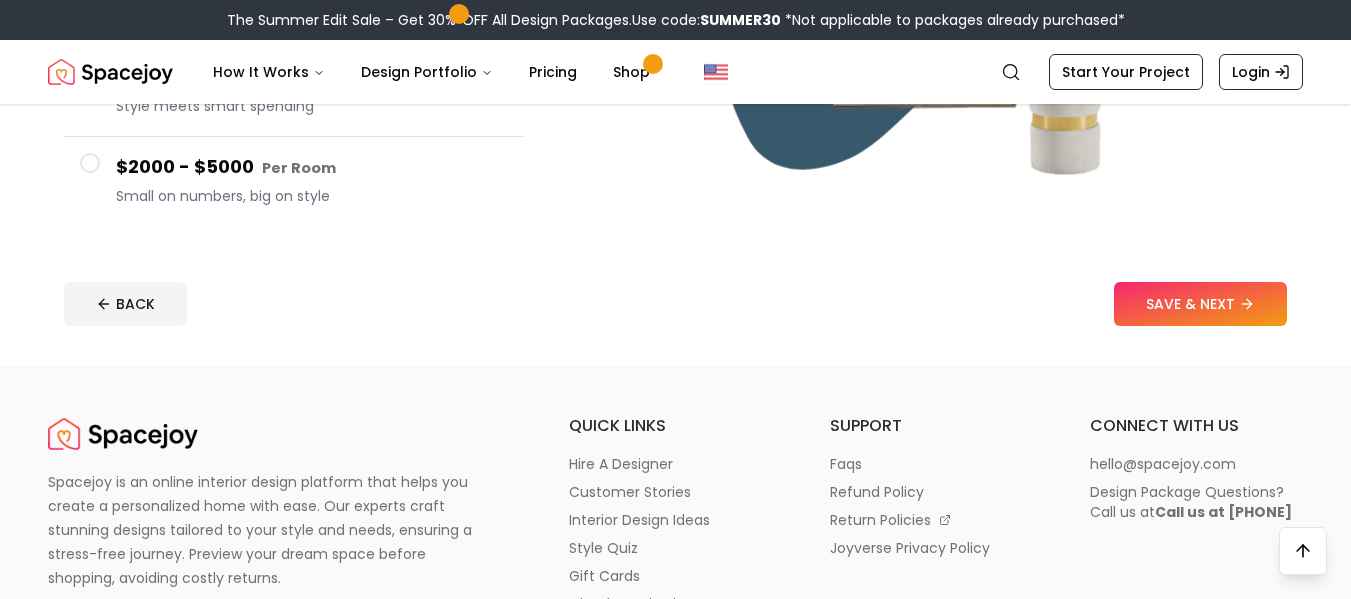 click on "$2000 - $5000    Per Room Small on numbers, big on style" at bounding box center [312, 181] 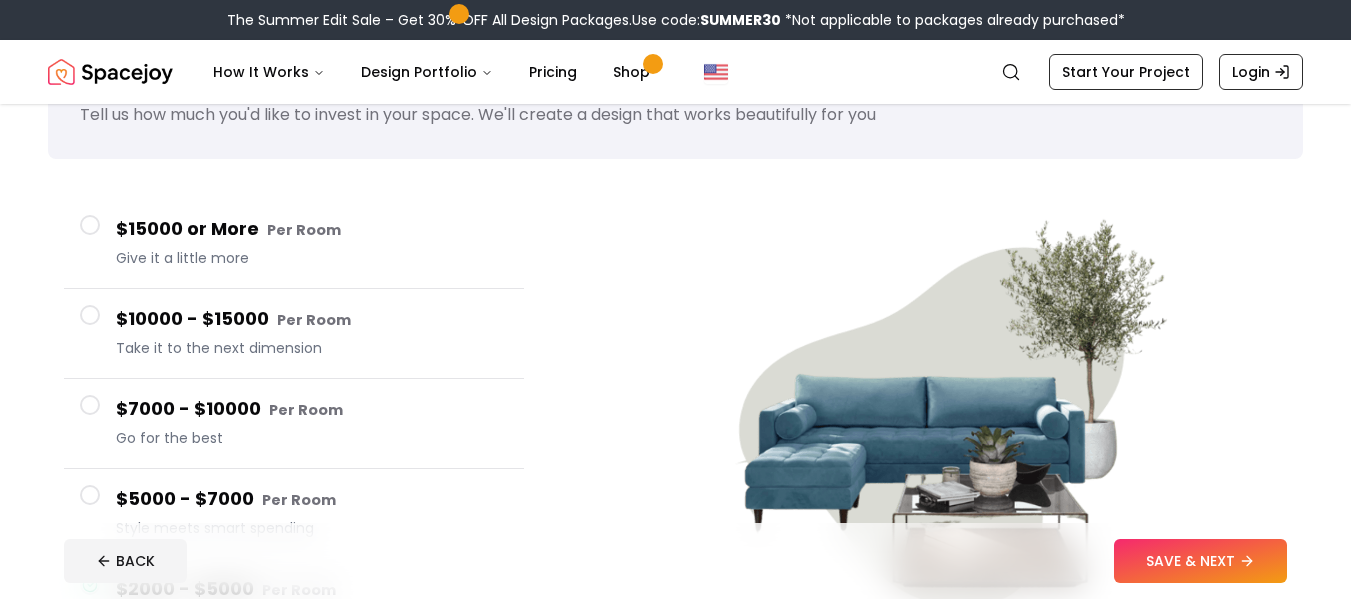 scroll, scrollTop: 92, scrollLeft: 0, axis: vertical 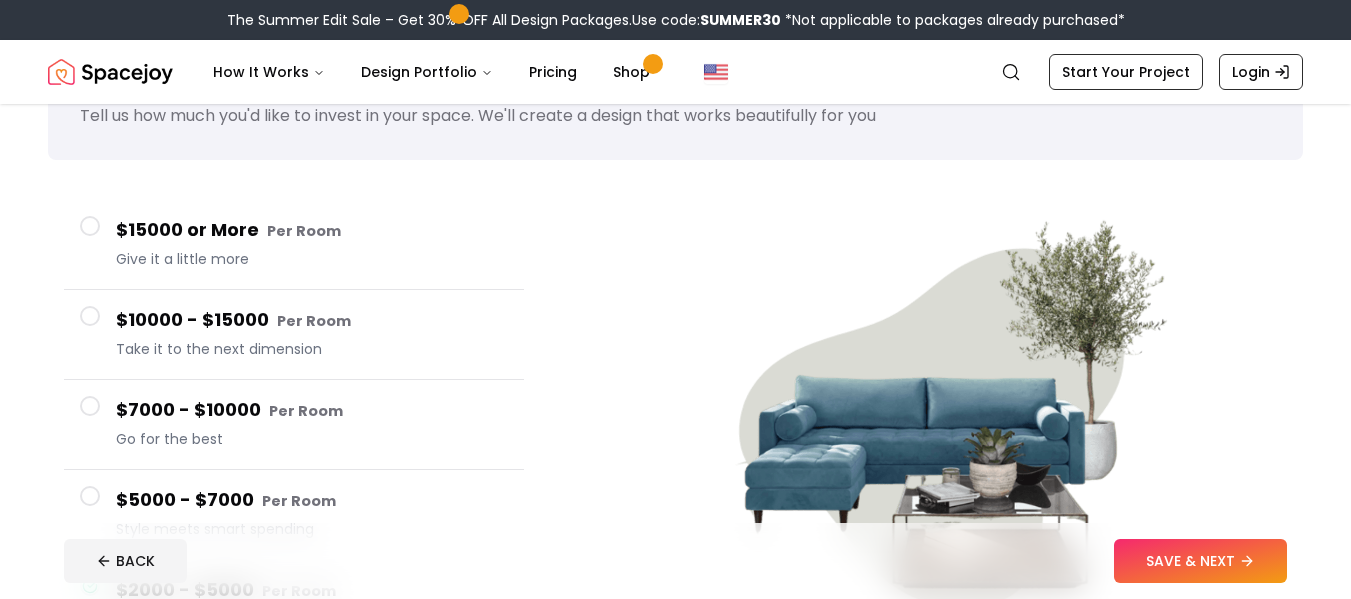 click on "$15000 or More    Per Room" at bounding box center (312, 230) 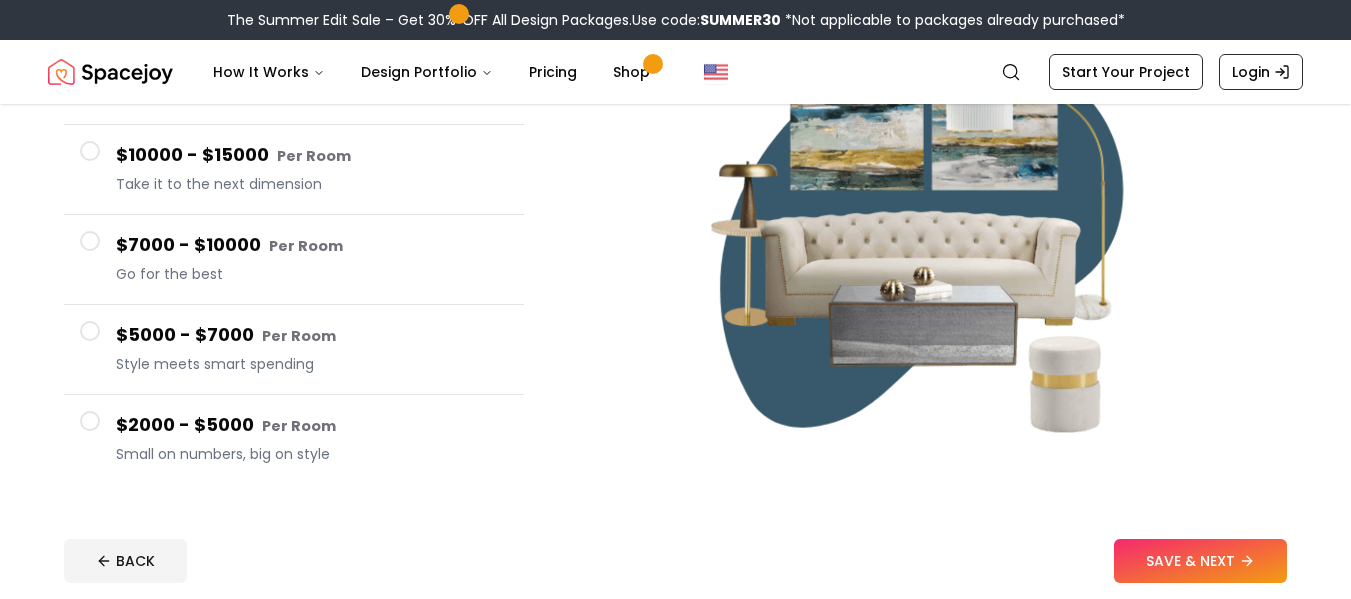 scroll, scrollTop: 397, scrollLeft: 0, axis: vertical 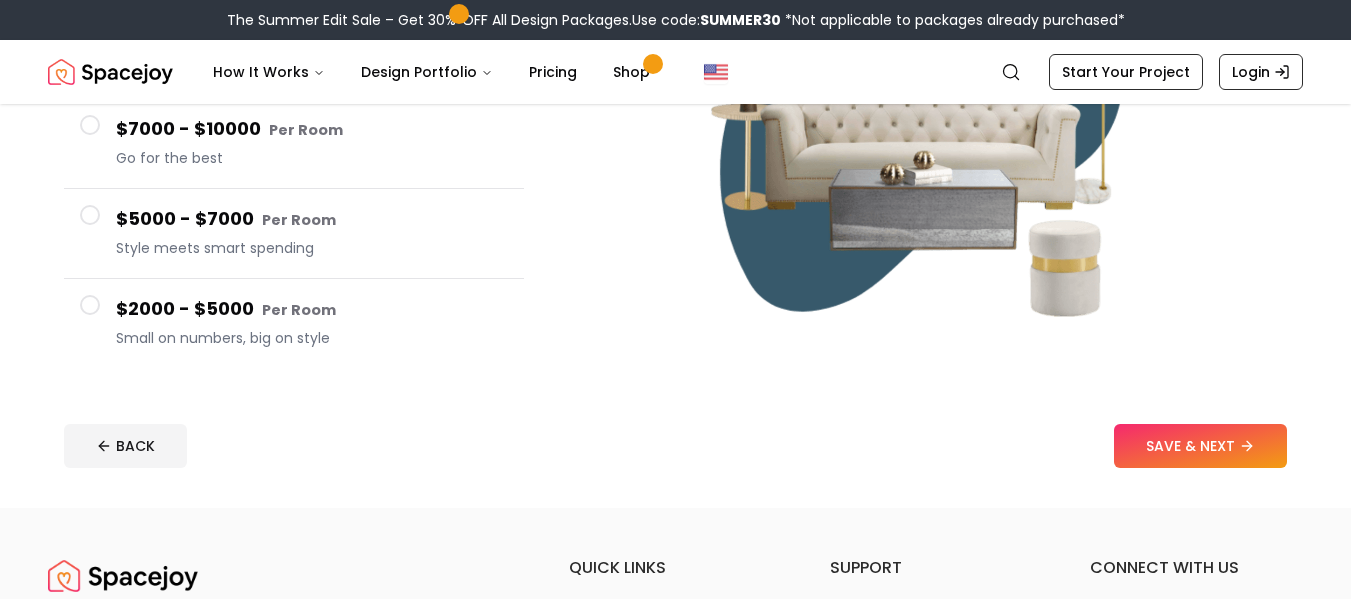 click on "$2000 - $5000    Per Room Small on numbers, big on style" at bounding box center (294, 323) 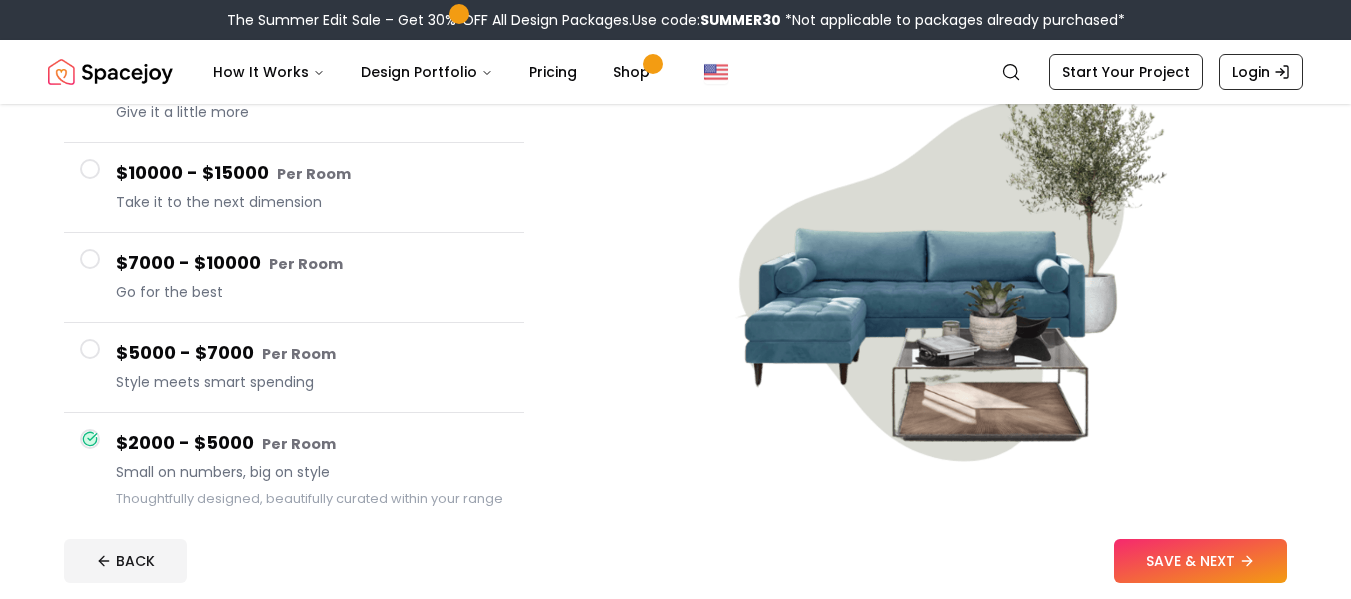 scroll, scrollTop: 241, scrollLeft: 0, axis: vertical 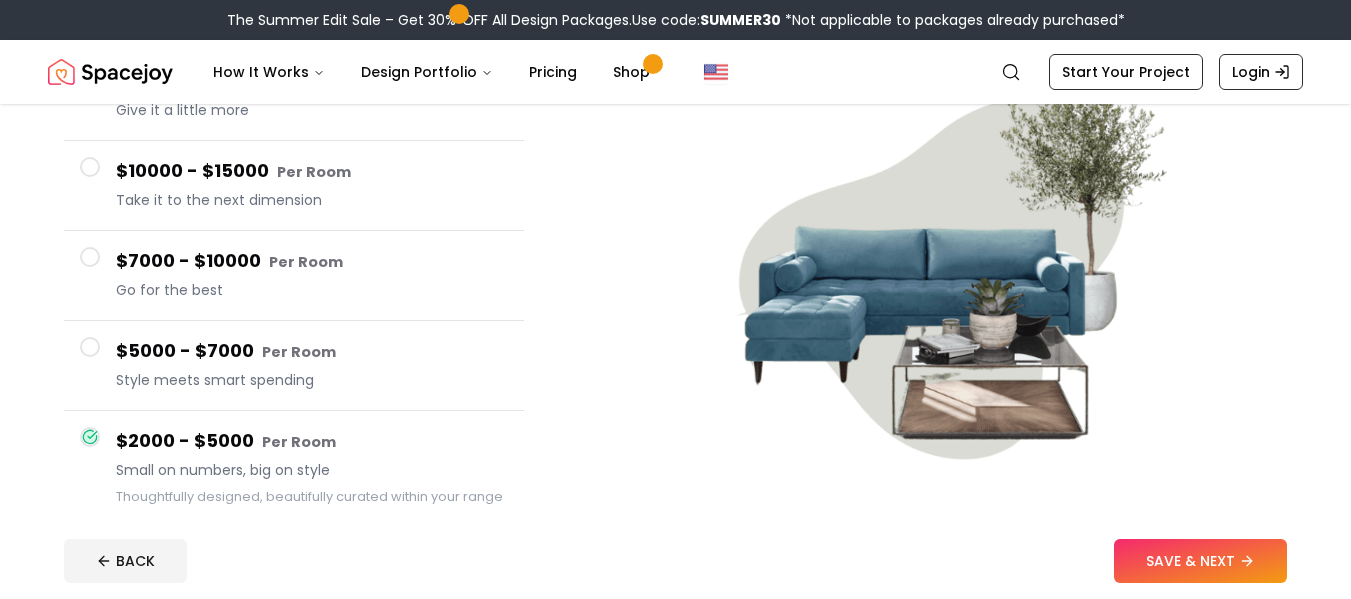 click on "Style meets smart spending" at bounding box center (312, 380) 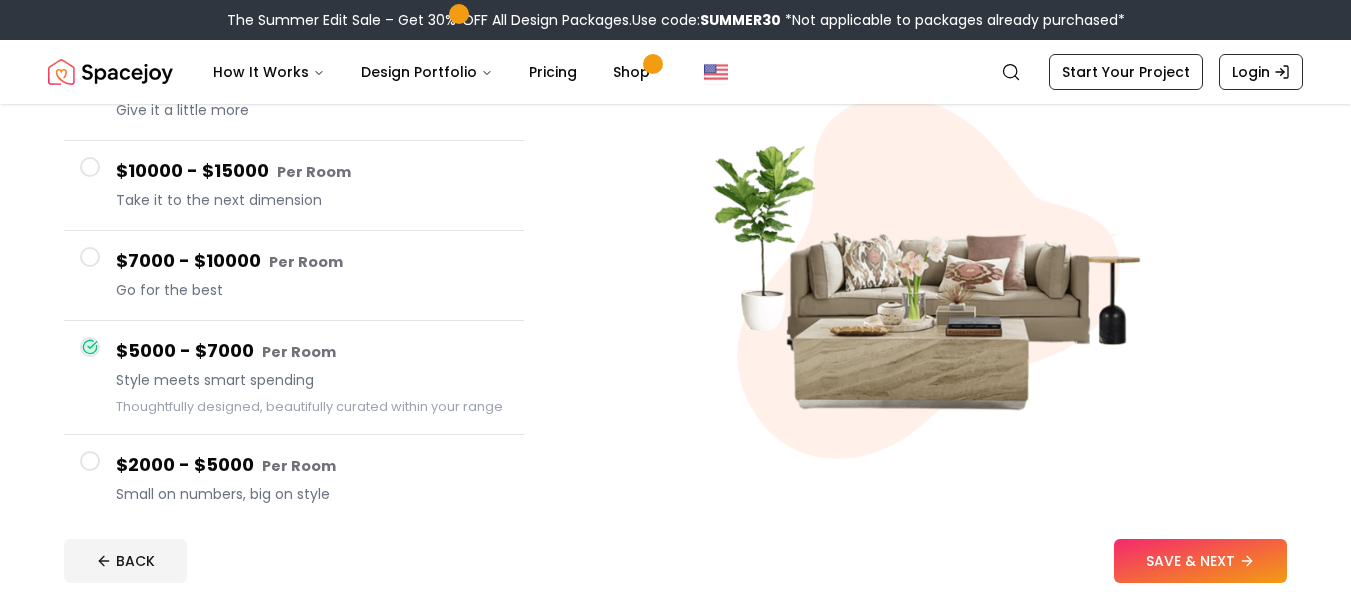 click on "Per Room" at bounding box center (306, 262) 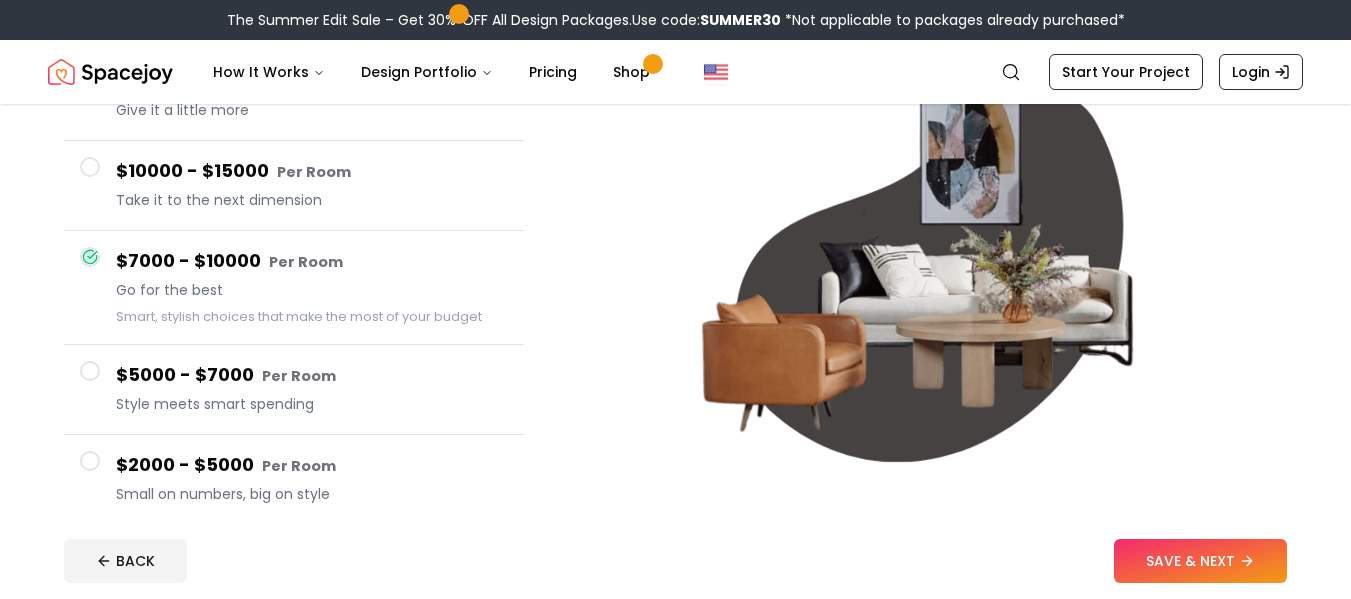 click on "Per Room" at bounding box center (299, 466) 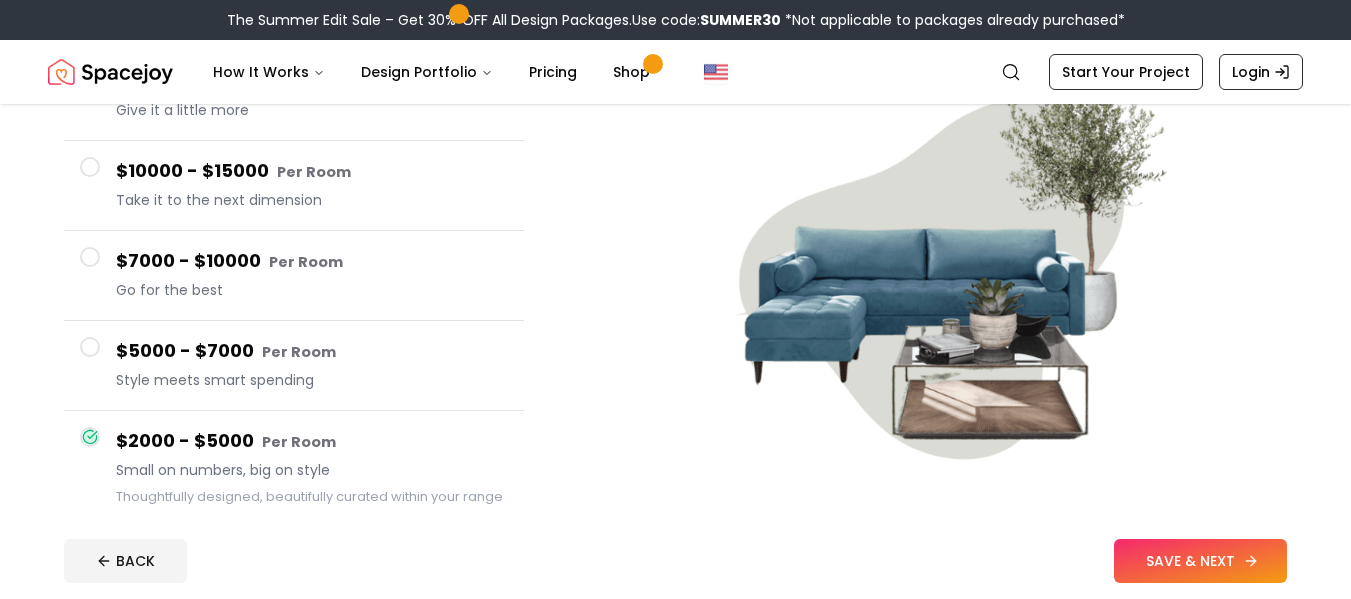 click on "SAVE & NEXT" at bounding box center [1200, 561] 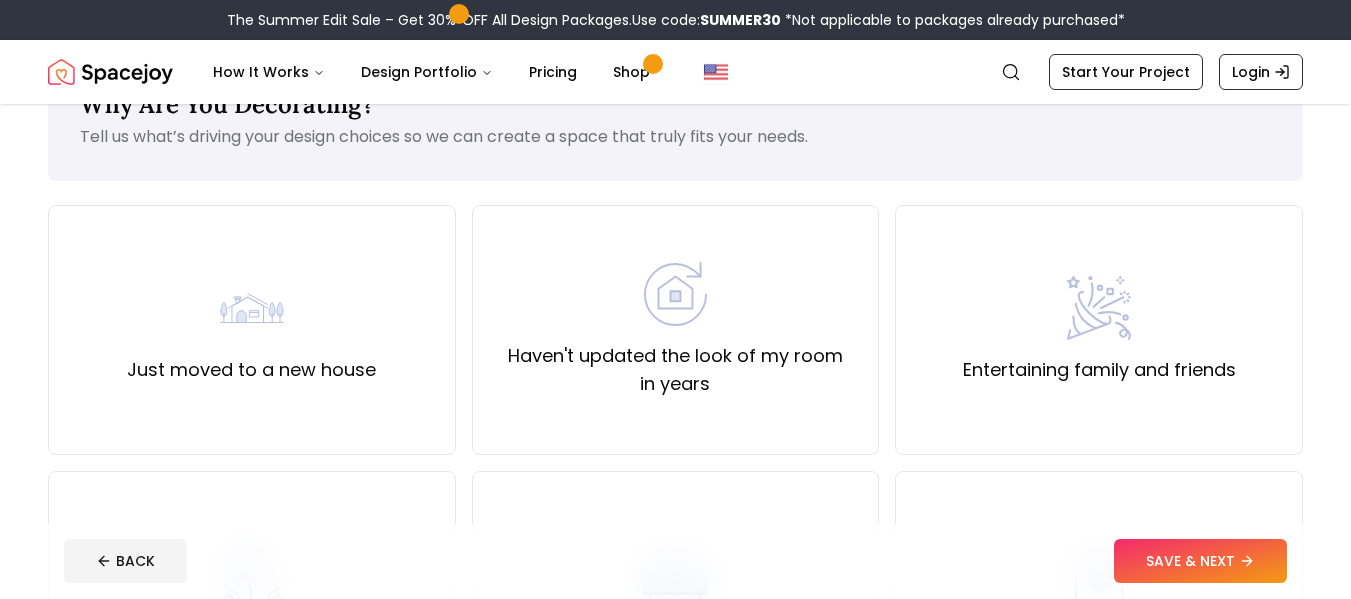 scroll, scrollTop: 66, scrollLeft: 0, axis: vertical 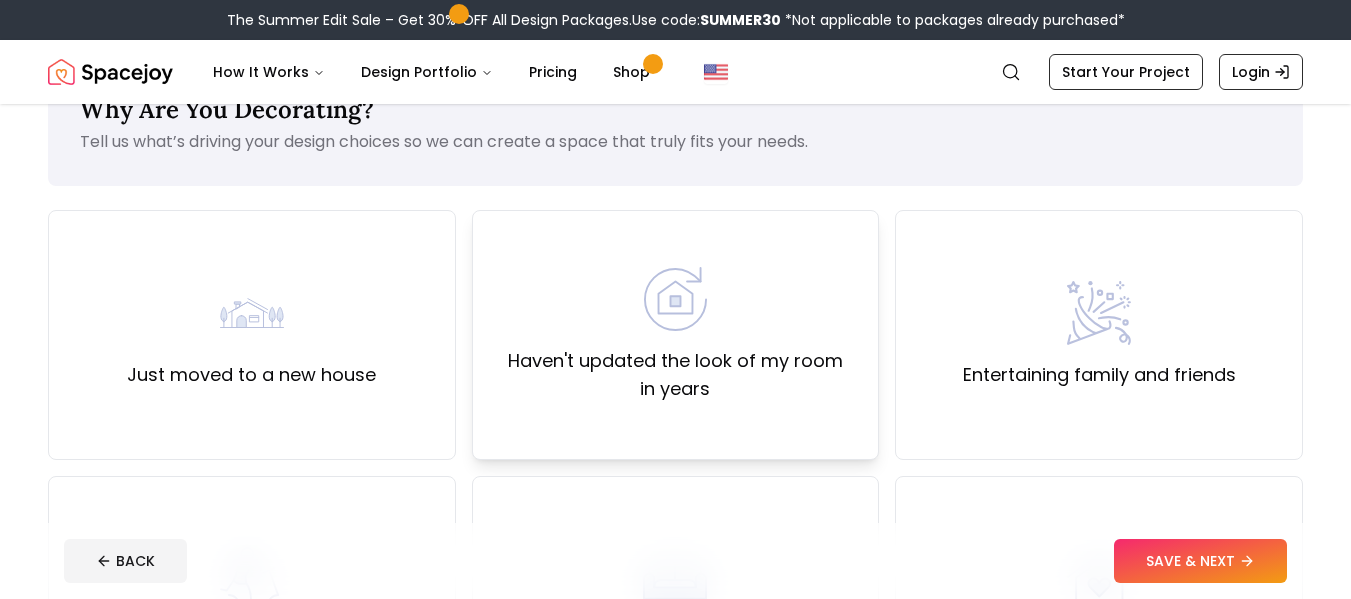 click at bounding box center (675, 299) 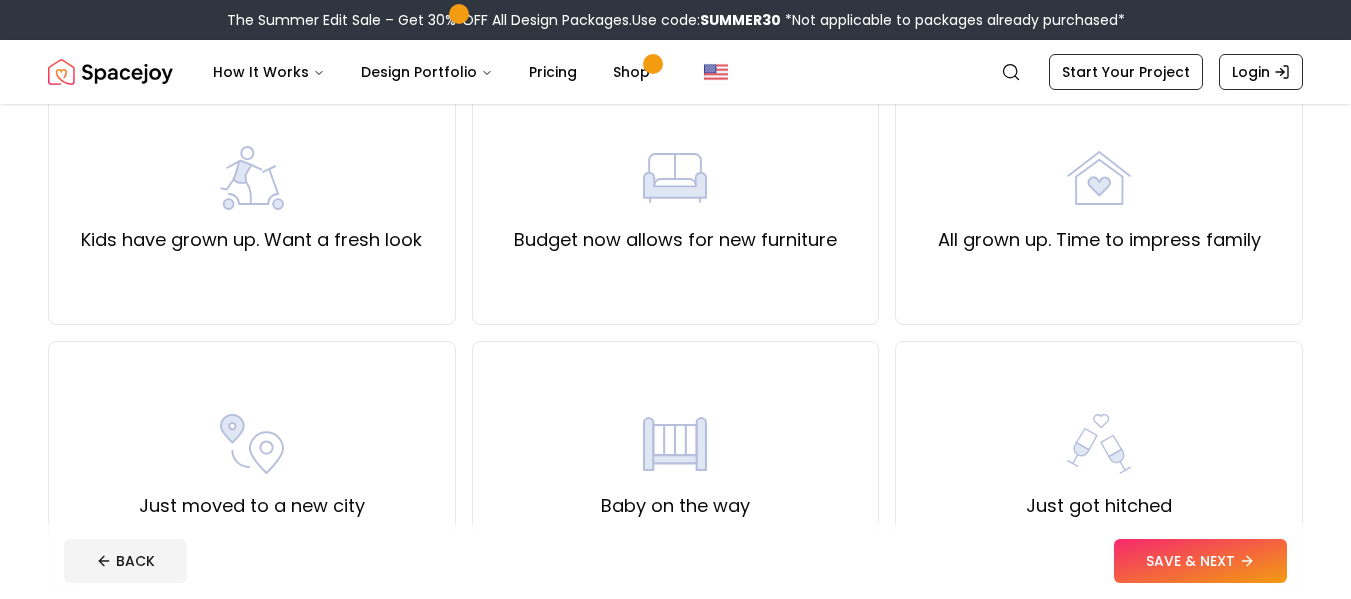 scroll, scrollTop: 468, scrollLeft: 0, axis: vertical 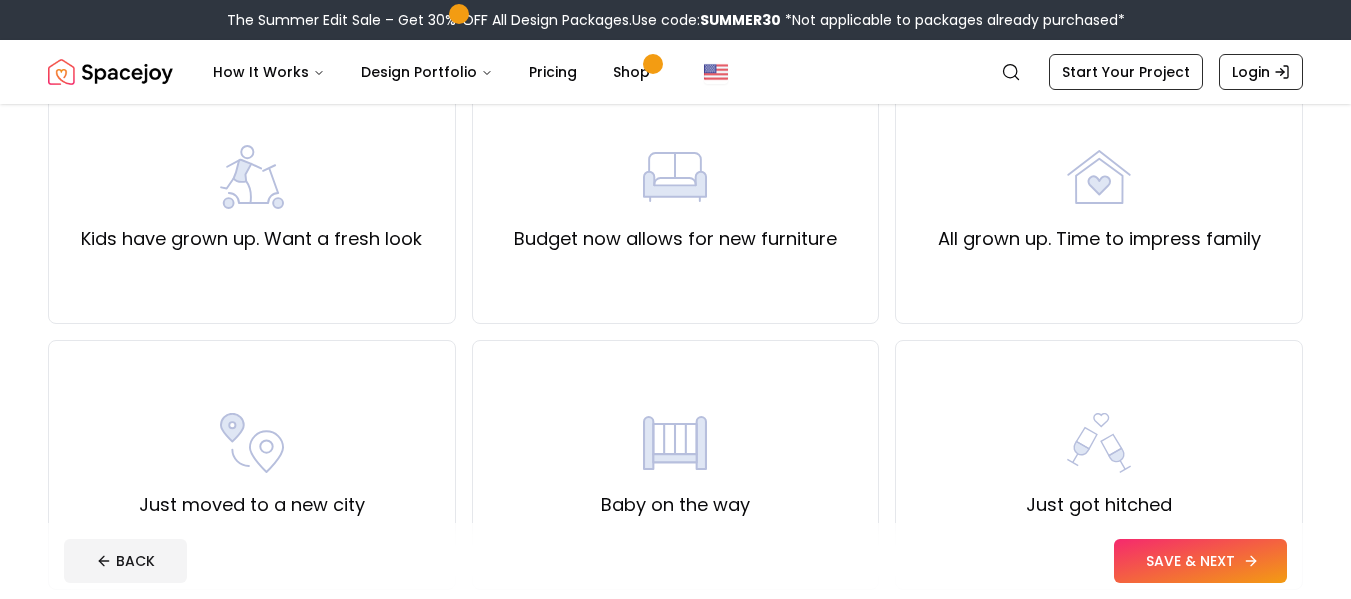 click on "SAVE & NEXT" at bounding box center (1200, 561) 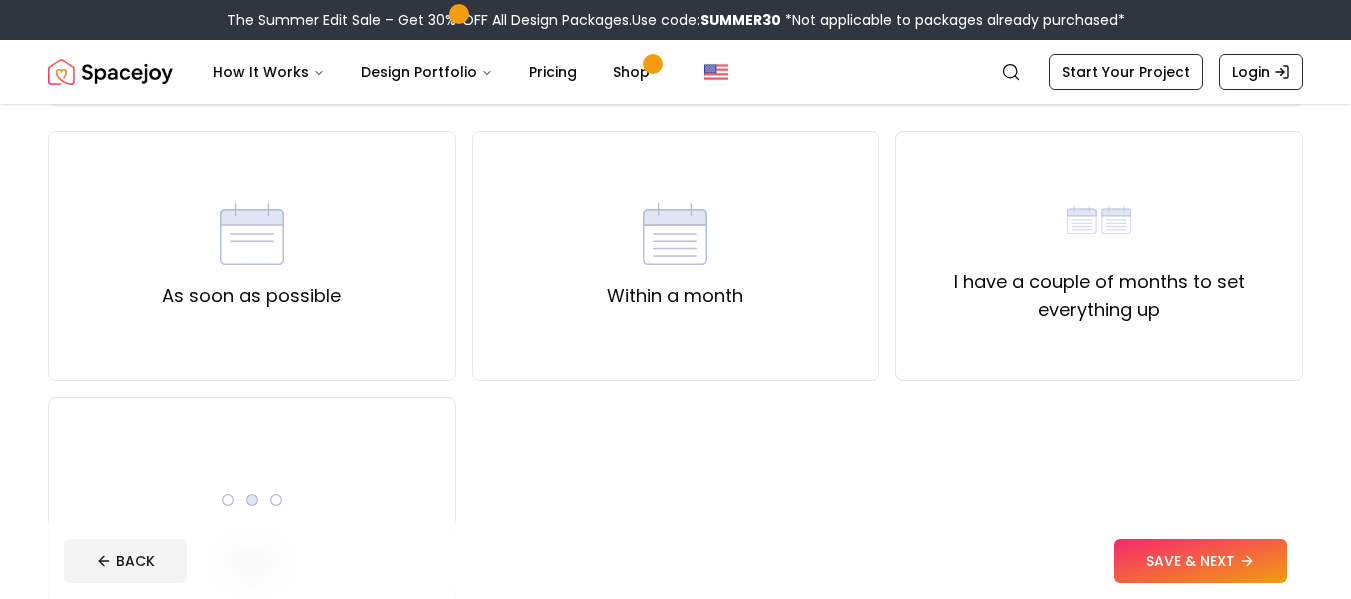 scroll, scrollTop: 146, scrollLeft: 0, axis: vertical 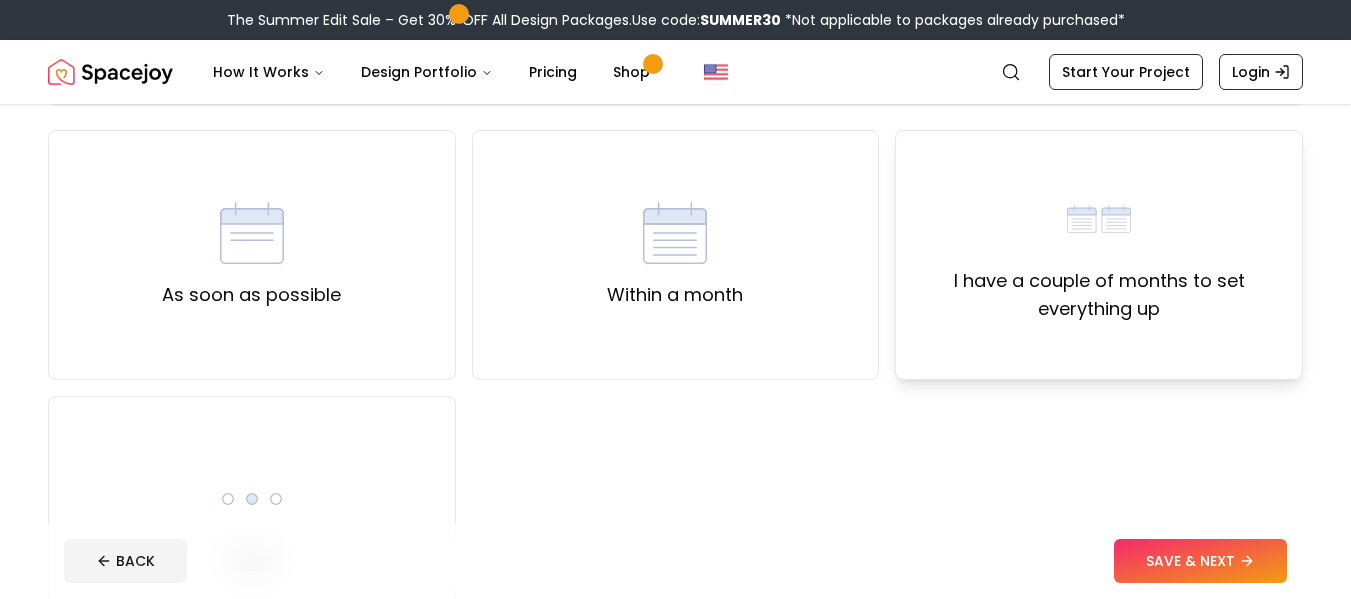 click on "I have a couple of months to set everything up" at bounding box center [1099, 255] 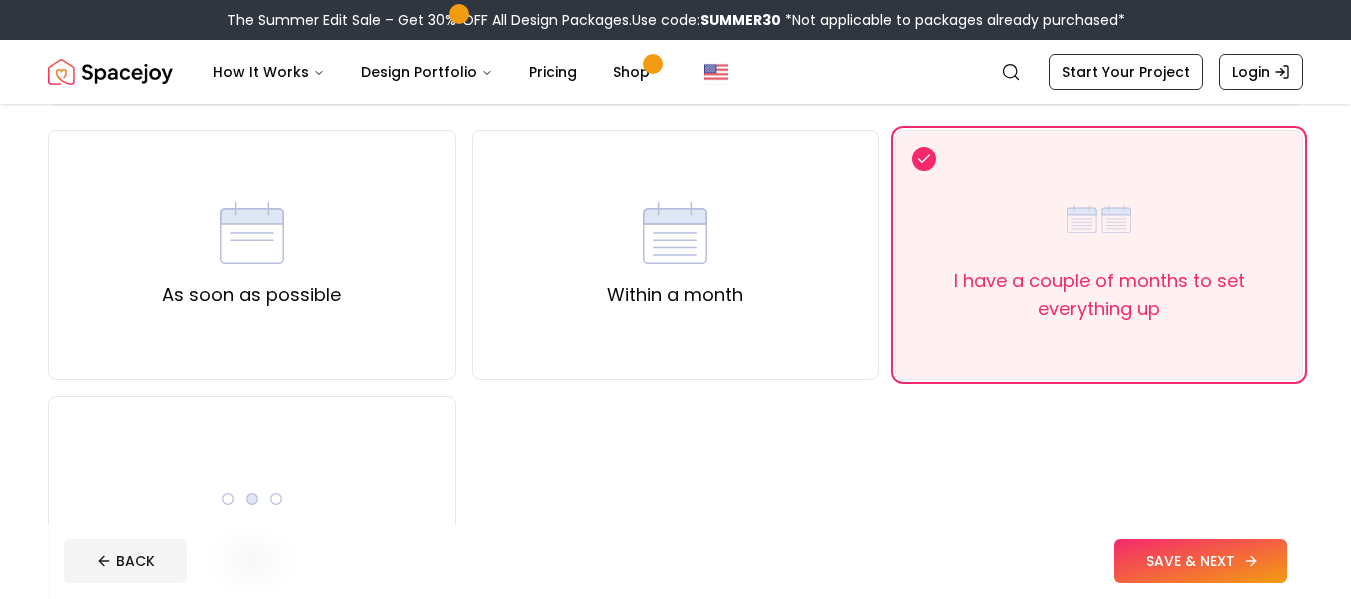 click on "SAVE & NEXT" at bounding box center (1200, 561) 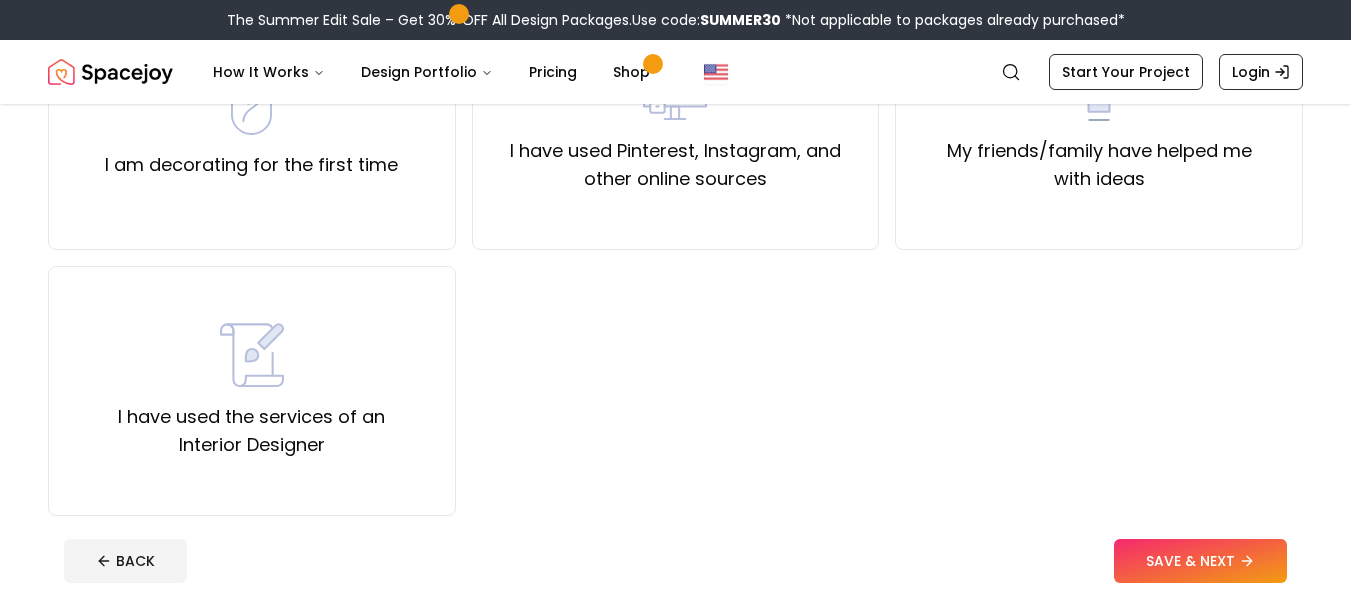 scroll, scrollTop: 173, scrollLeft: 0, axis: vertical 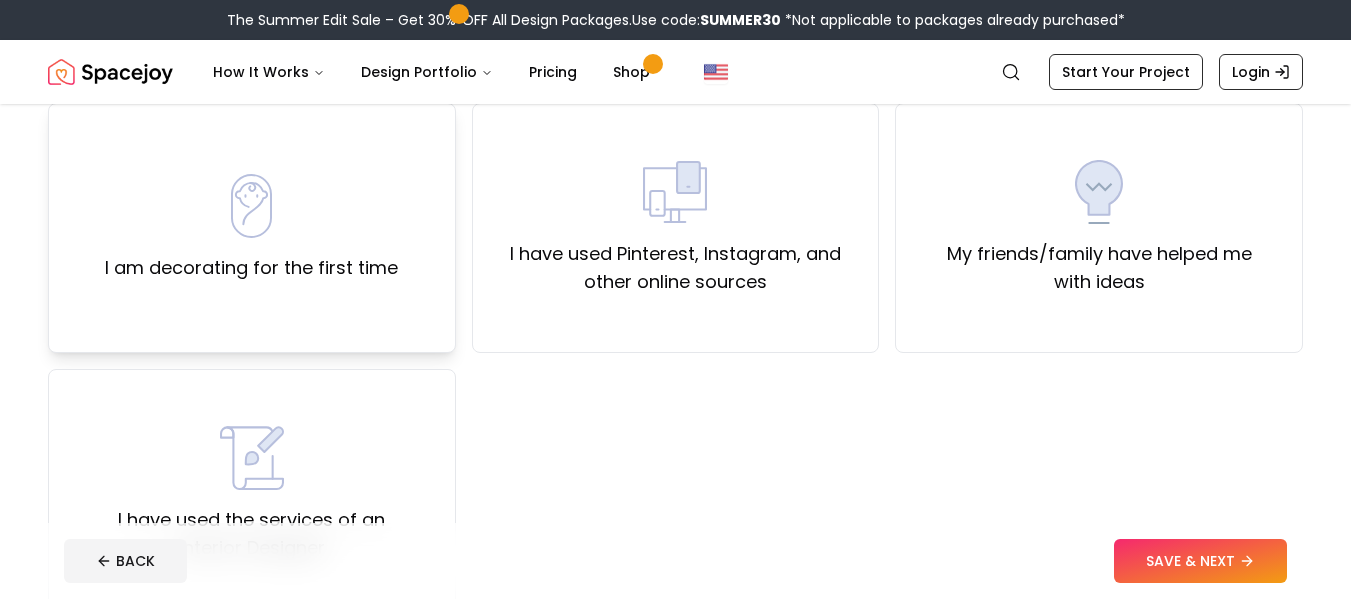 click on "I am decorating for the first time" at bounding box center (251, 268) 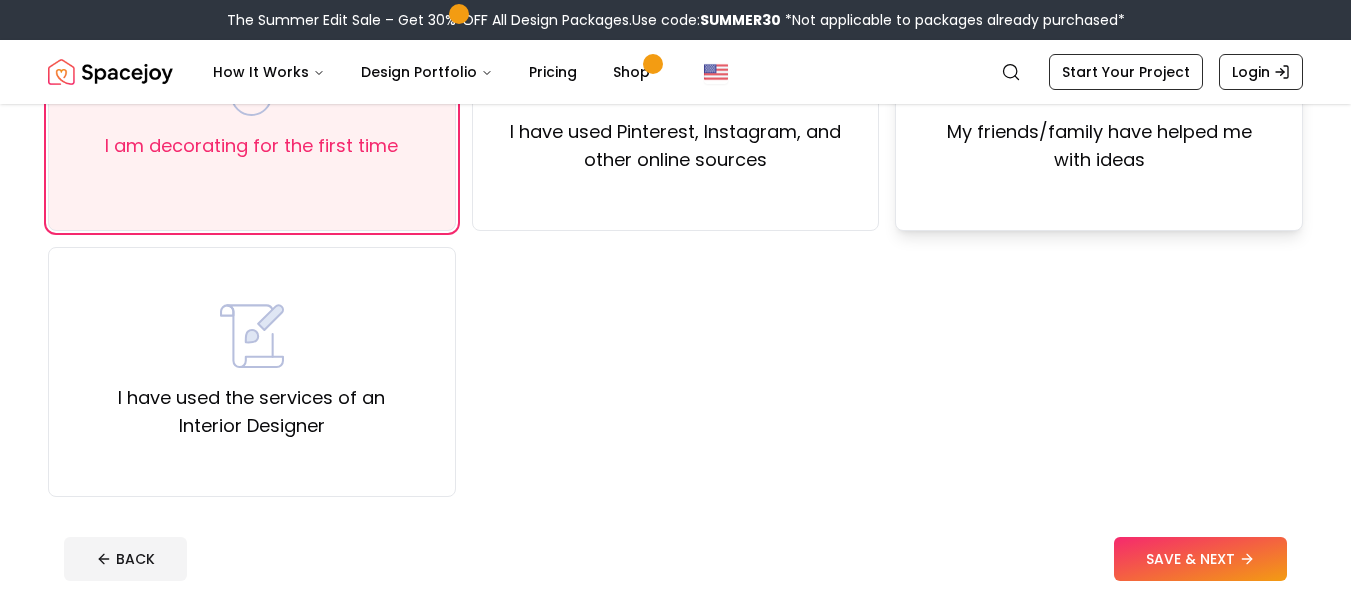 scroll, scrollTop: 299, scrollLeft: 0, axis: vertical 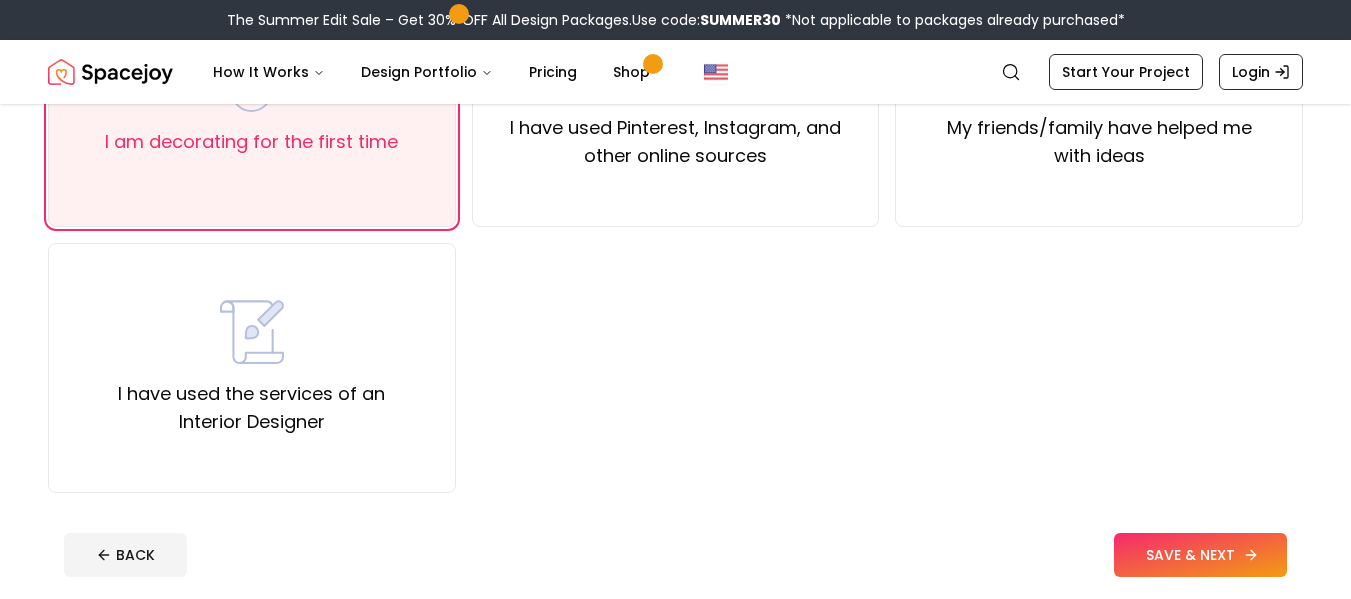 click on "SAVE & NEXT" at bounding box center (1200, 555) 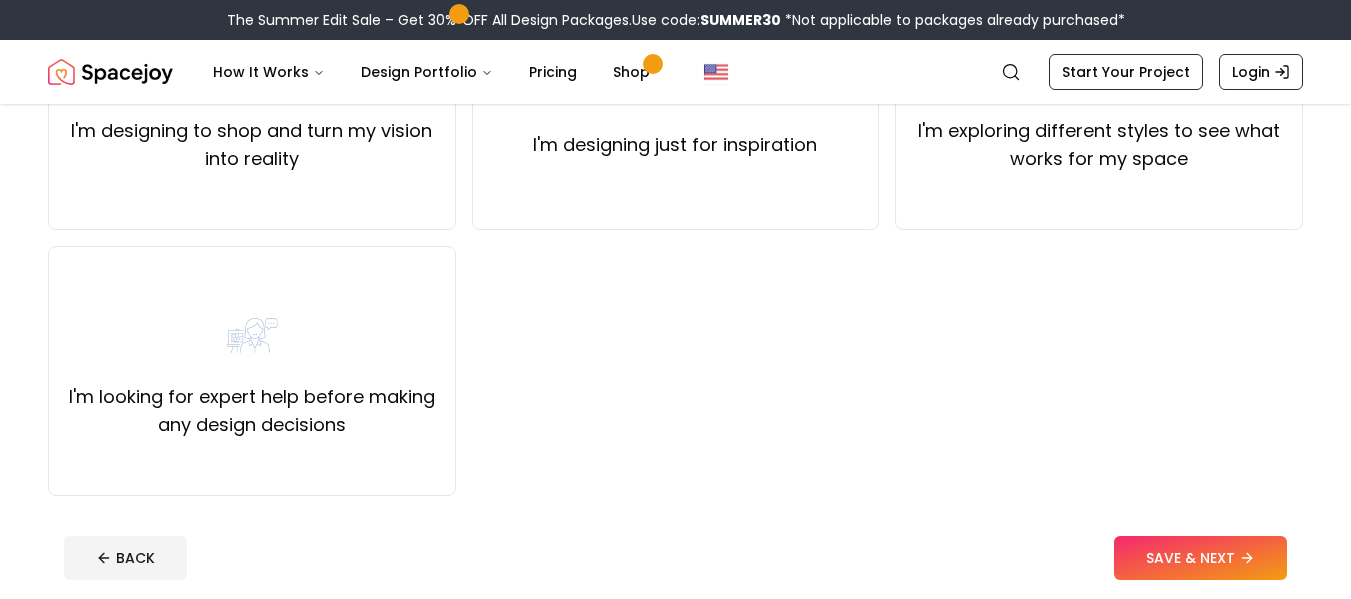 scroll, scrollTop: 292, scrollLeft: 0, axis: vertical 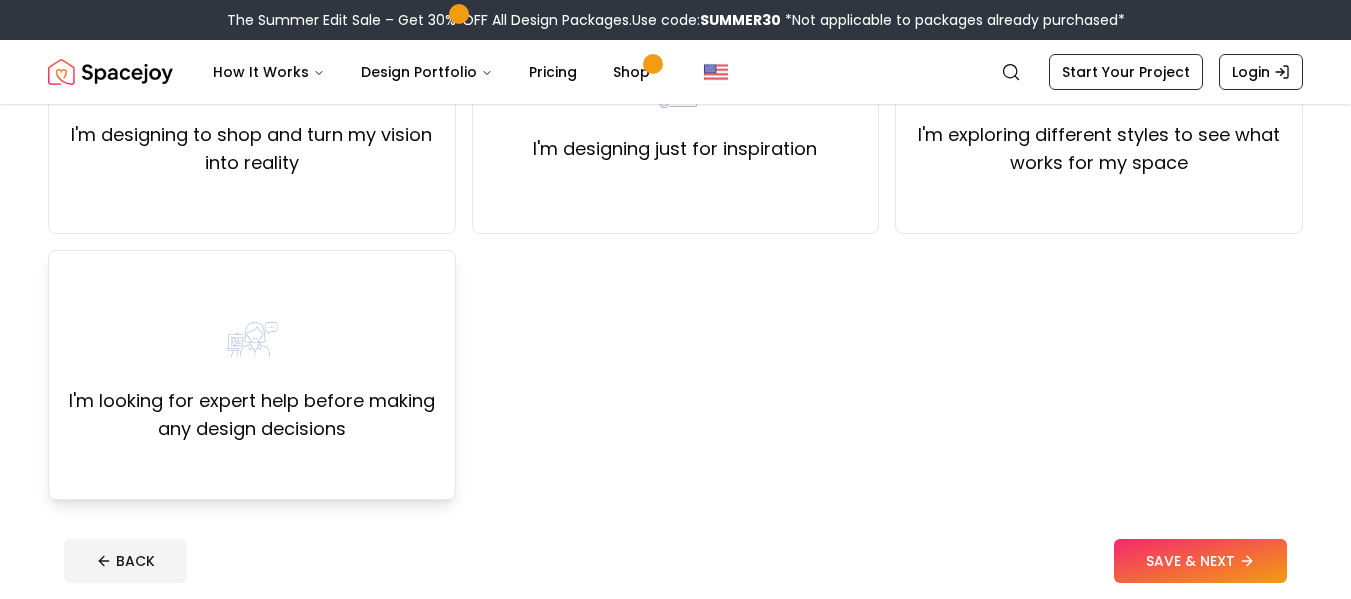 click on "I'm looking for expert help before making any design decisions" at bounding box center [252, 415] 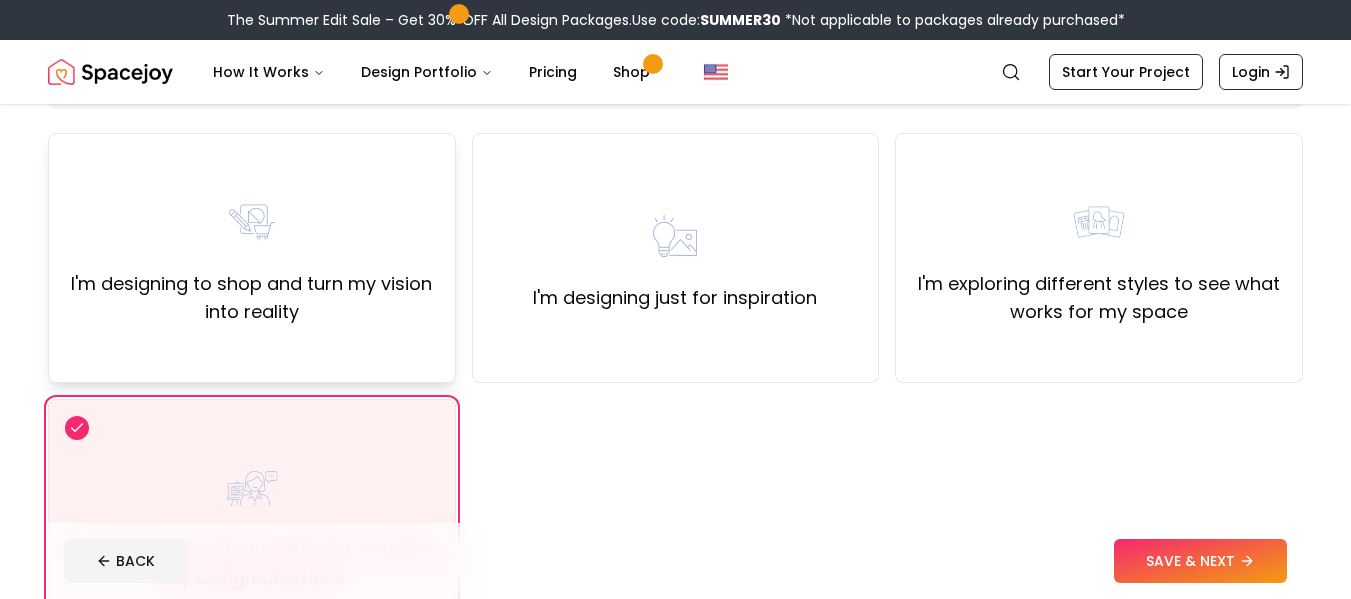 scroll, scrollTop: 142, scrollLeft: 0, axis: vertical 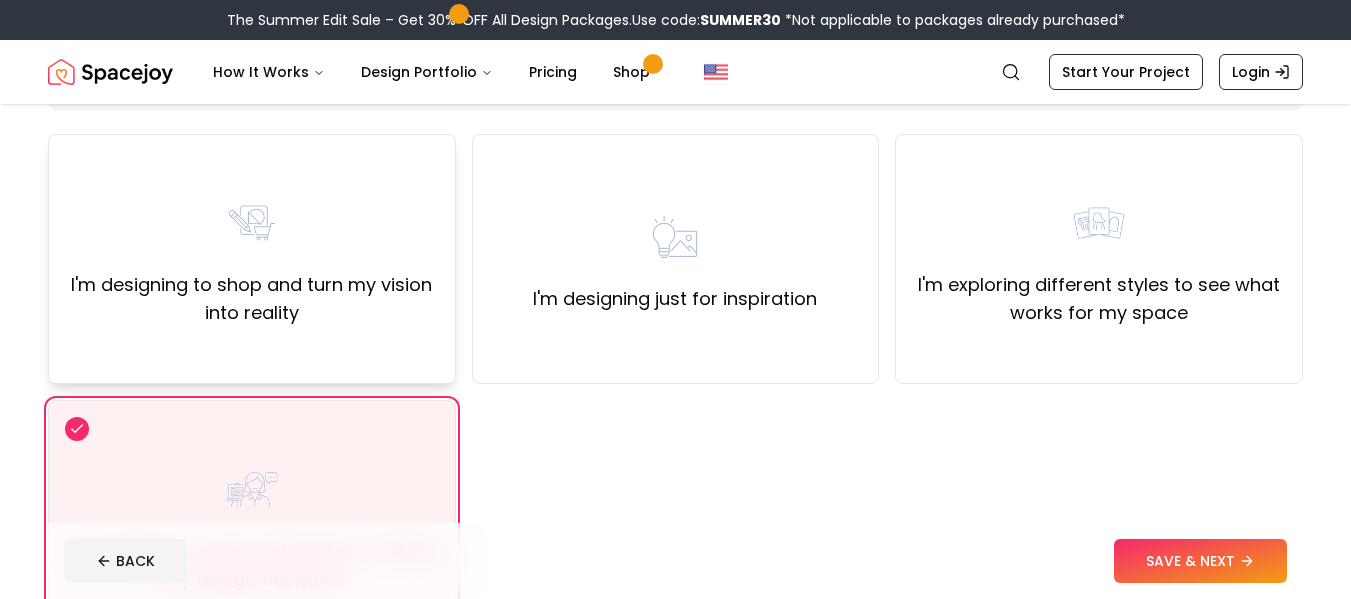 click on "I'm designing to shop and turn my vision into reality" at bounding box center (252, 259) 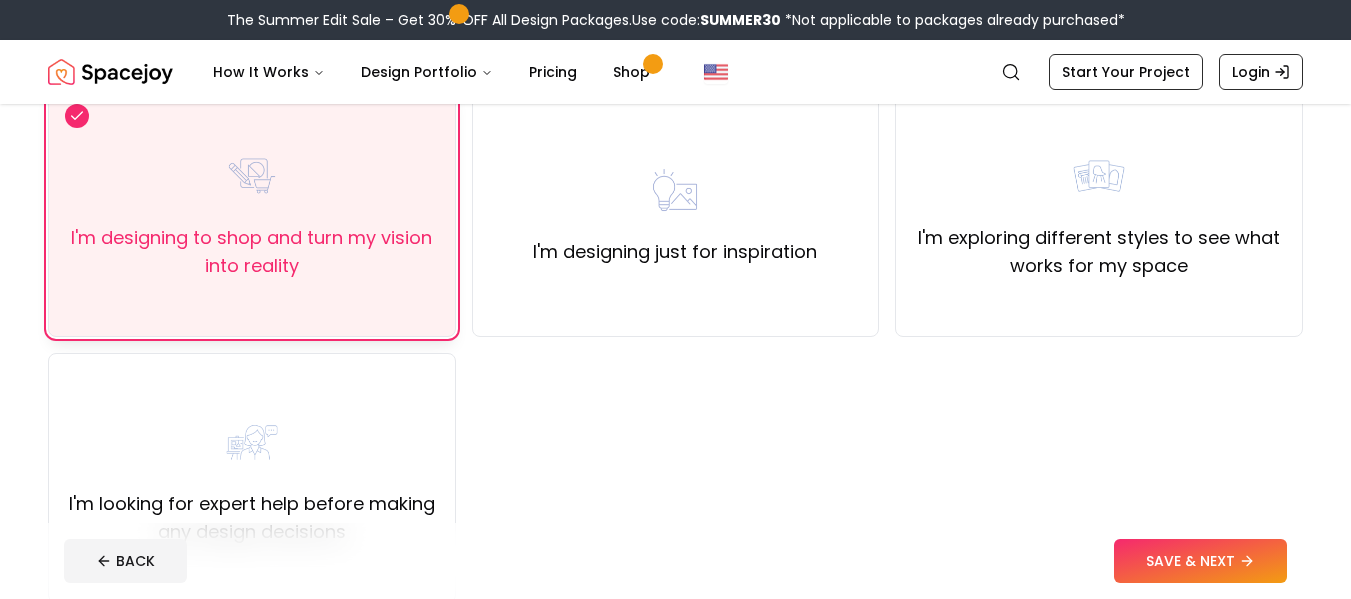 scroll, scrollTop: 190, scrollLeft: 0, axis: vertical 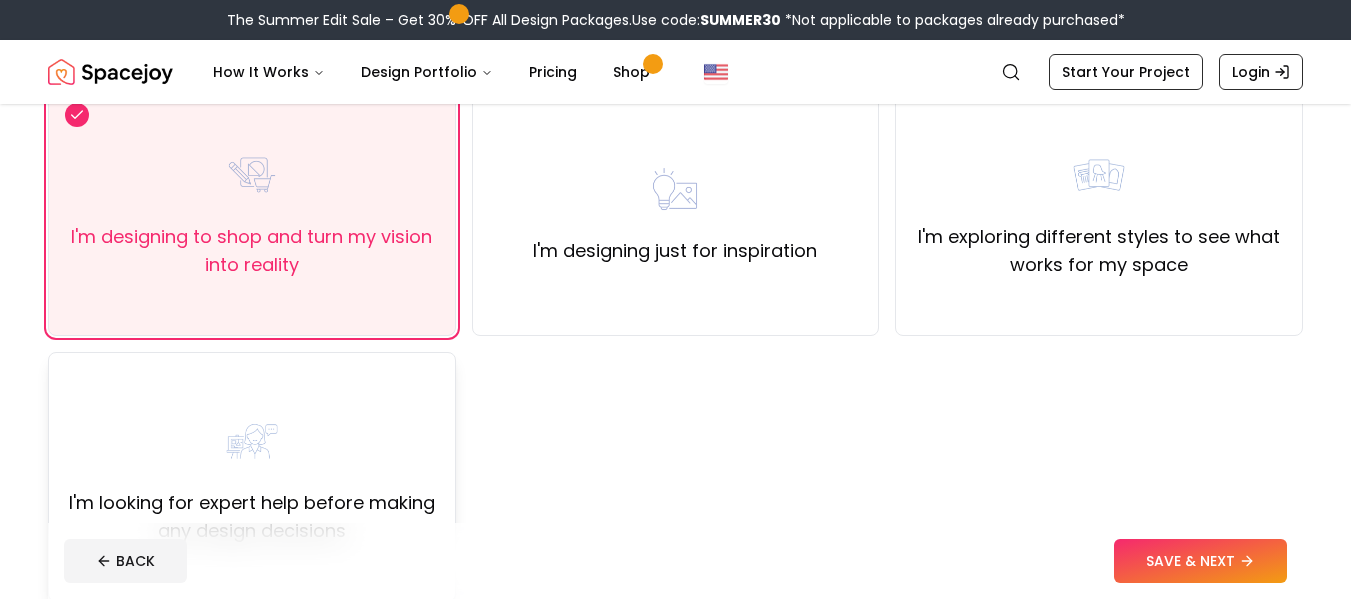 click on "I'm looking for expert help before making any design decisions" at bounding box center (252, 477) 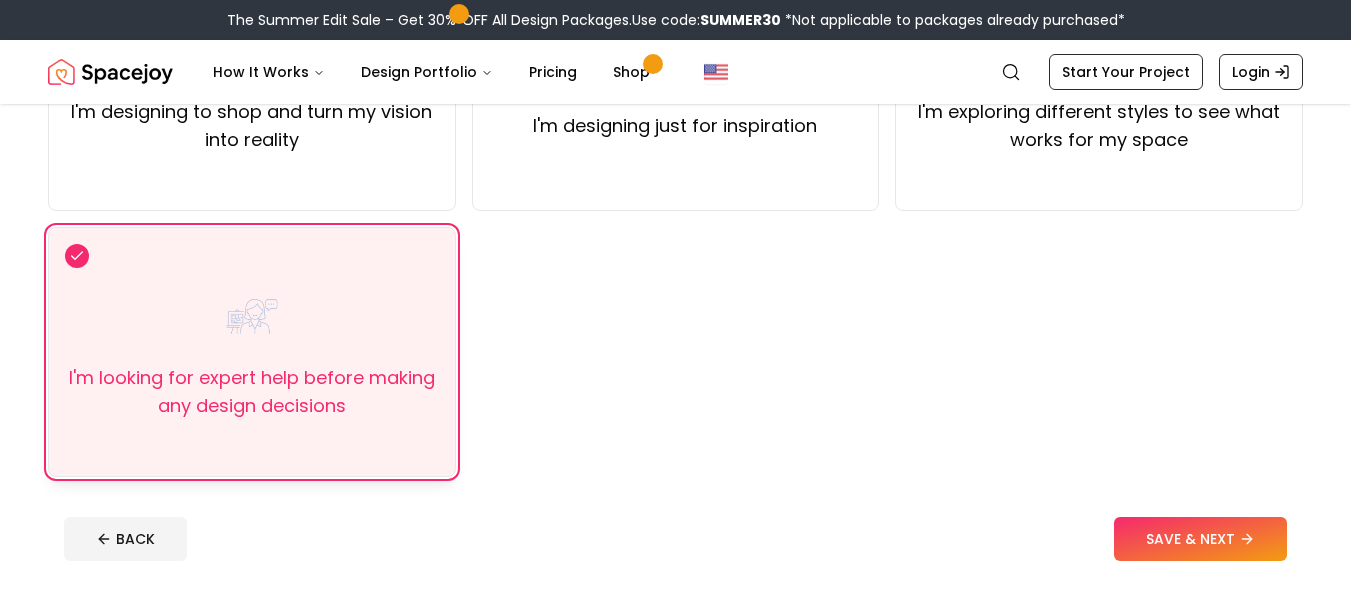 scroll, scrollTop: 322, scrollLeft: 0, axis: vertical 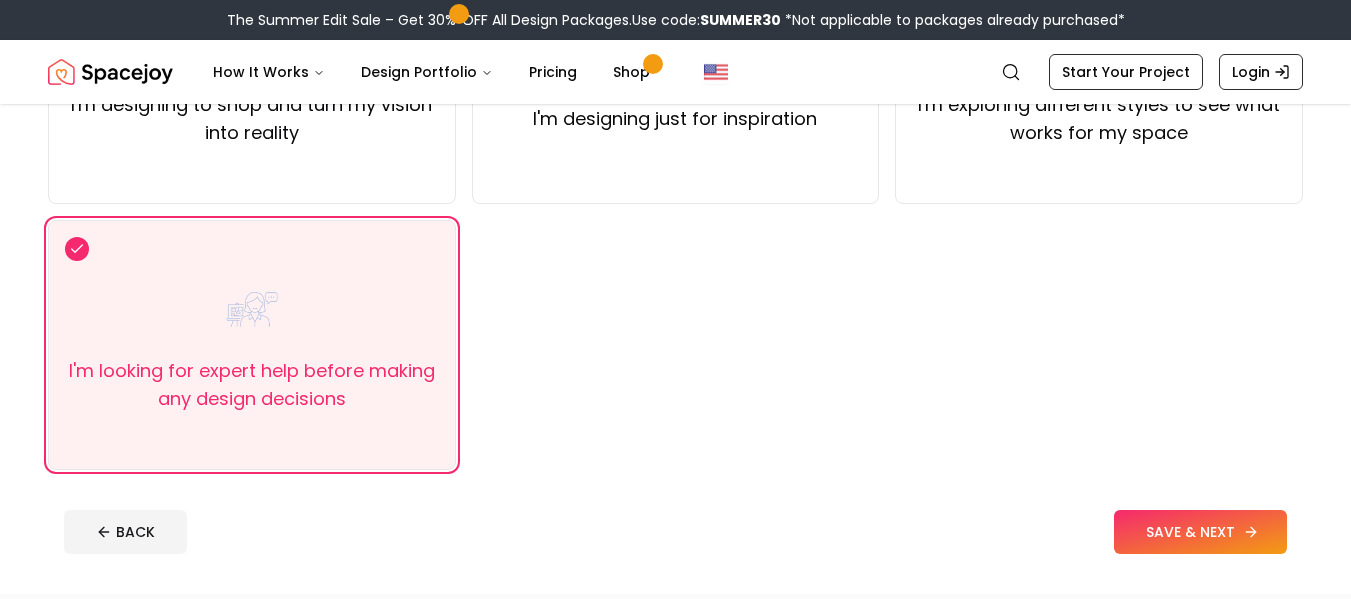 click on "SAVE & NEXT" at bounding box center [1200, 532] 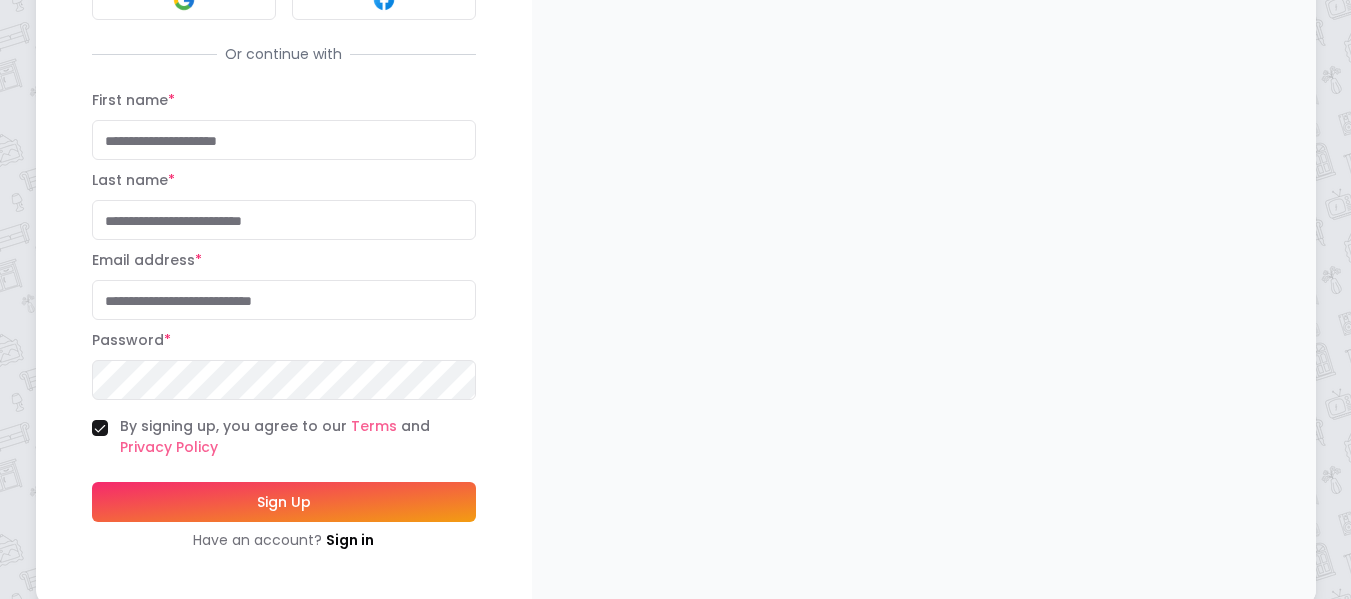 scroll, scrollTop: 0, scrollLeft: 0, axis: both 